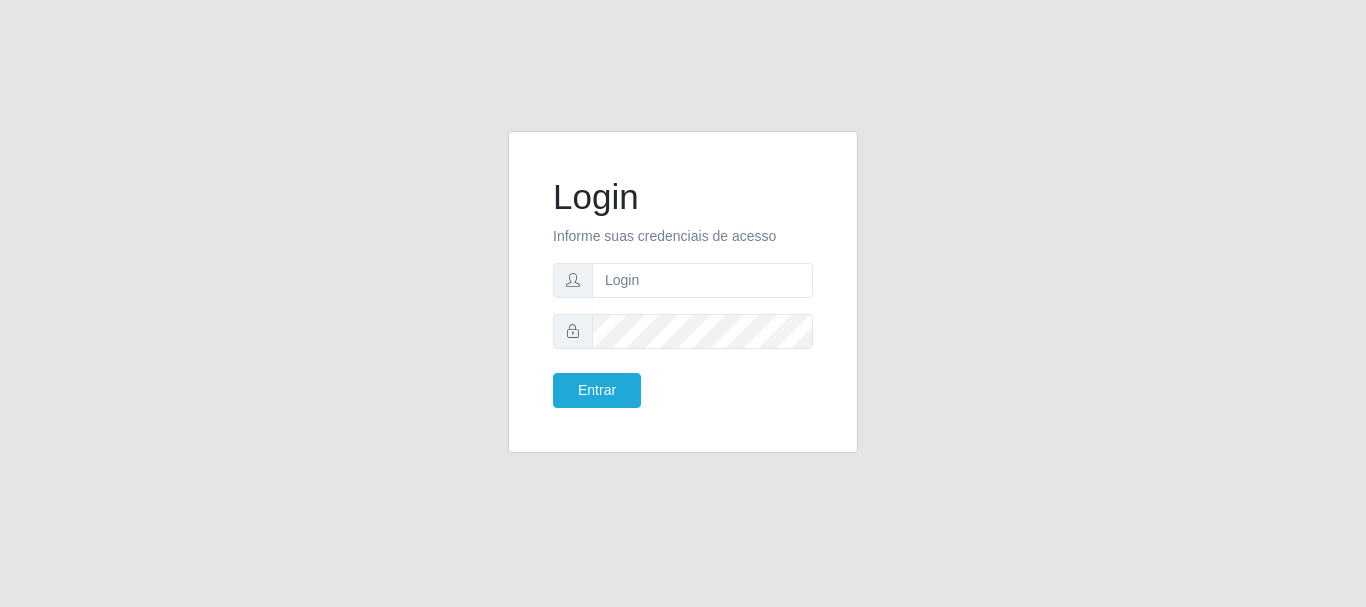 scroll, scrollTop: 0, scrollLeft: 0, axis: both 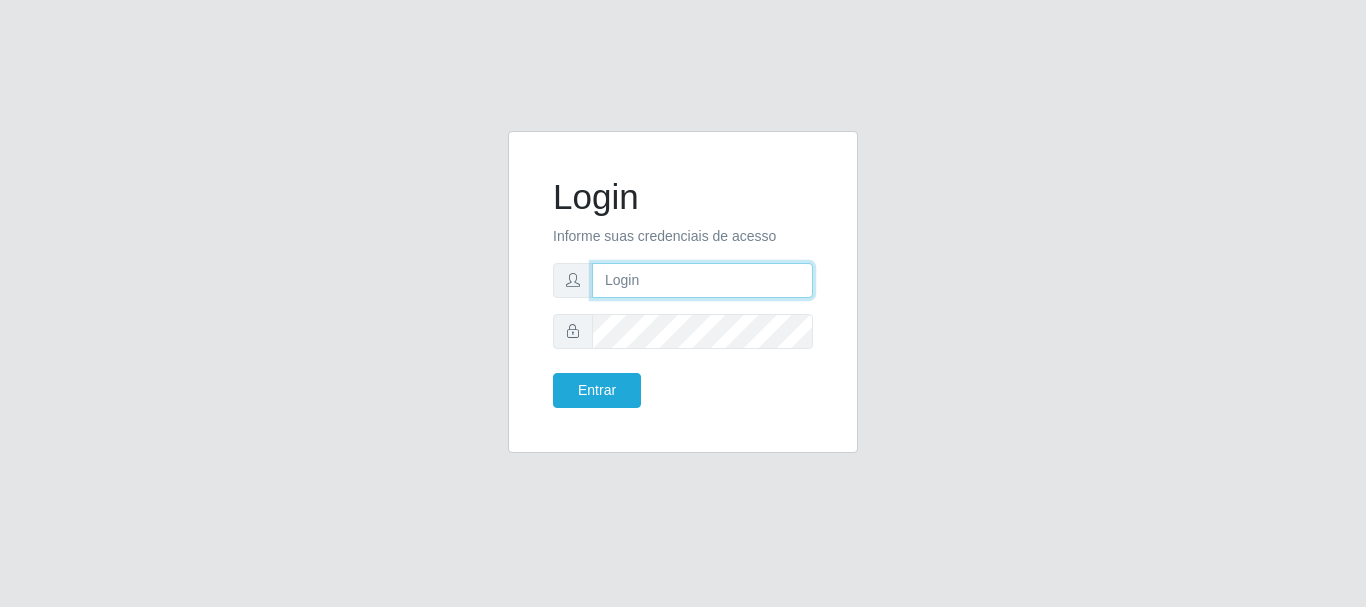 click at bounding box center [702, 280] 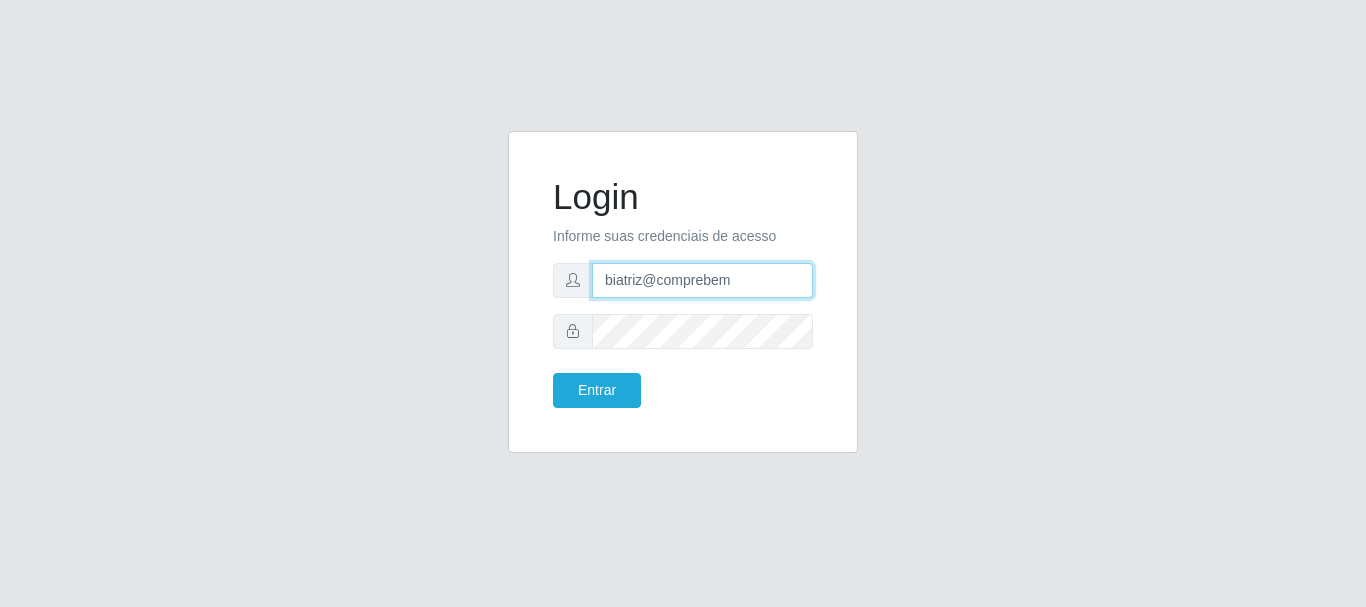 type on "biatriz@comprebem" 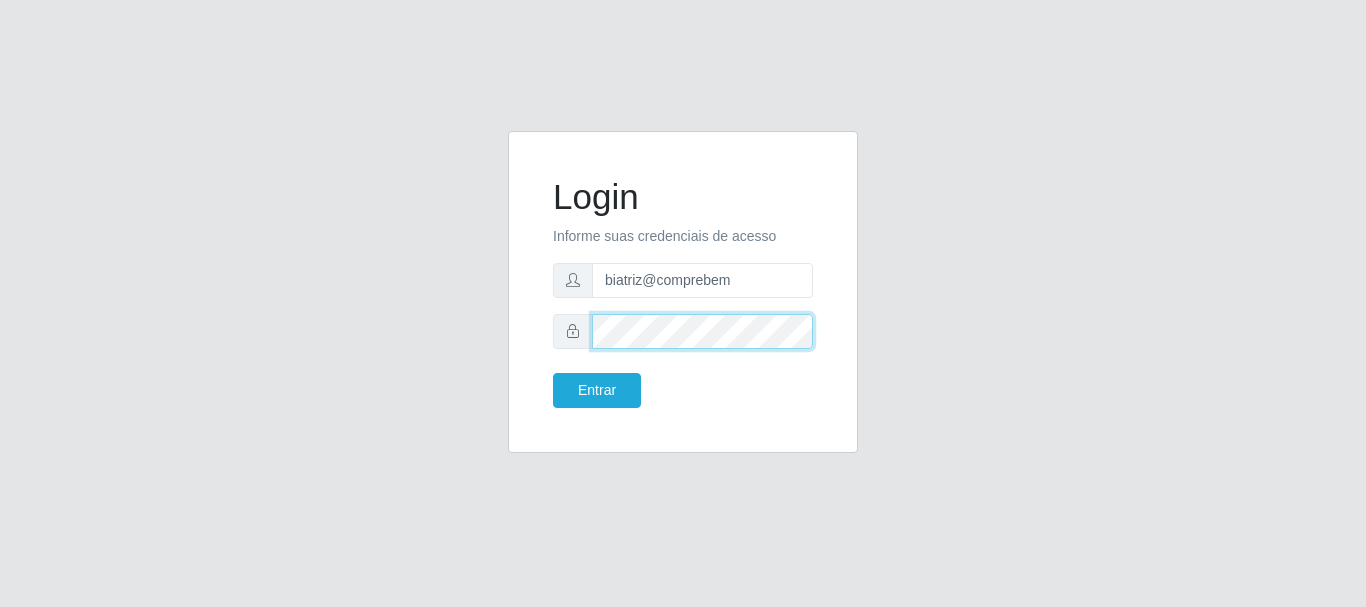 click on "Entrar" at bounding box center [597, 390] 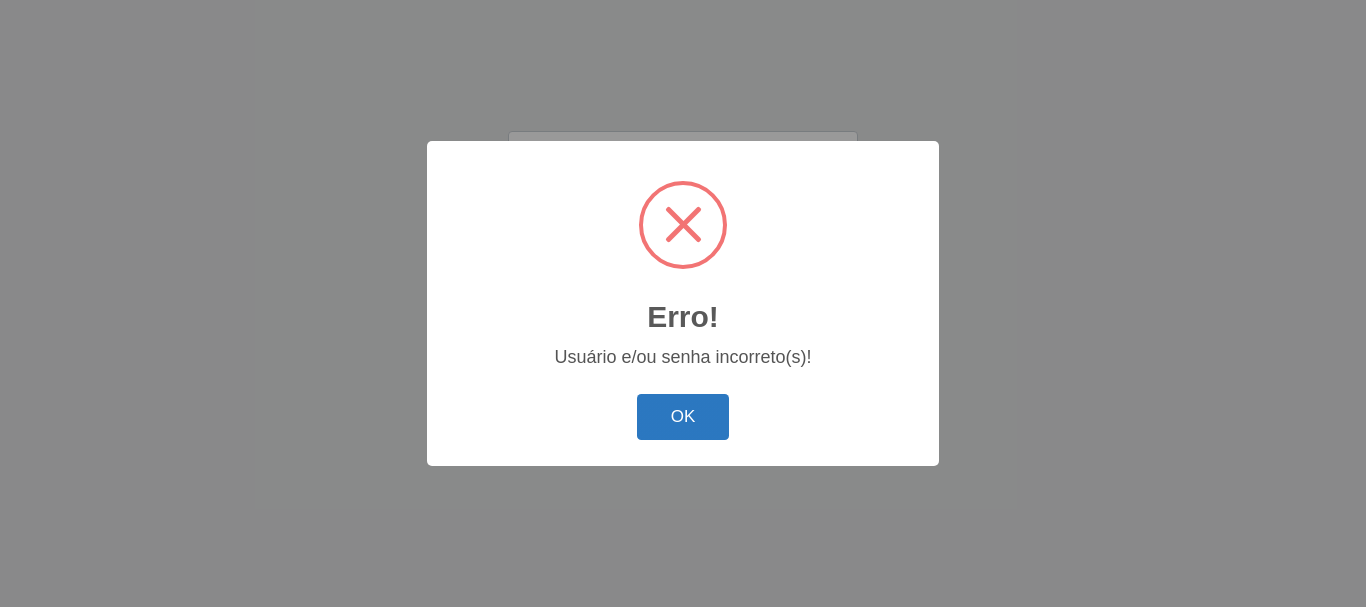 click on "OK" at bounding box center [683, 417] 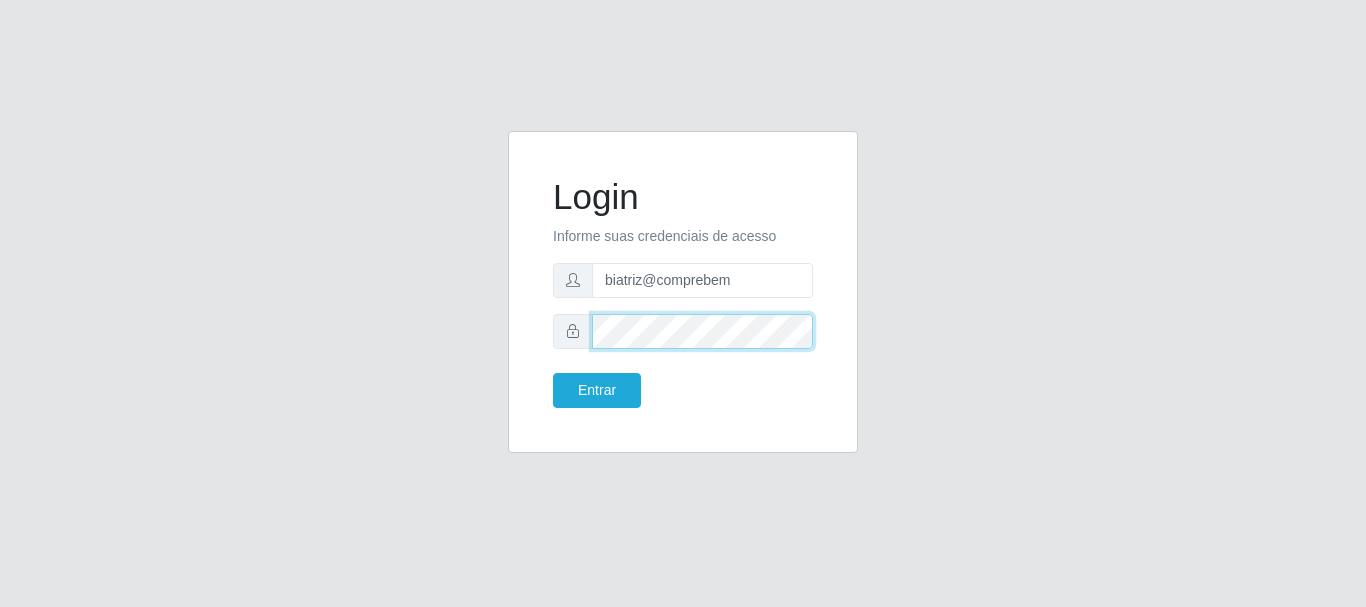 click on "Entrar" at bounding box center (597, 390) 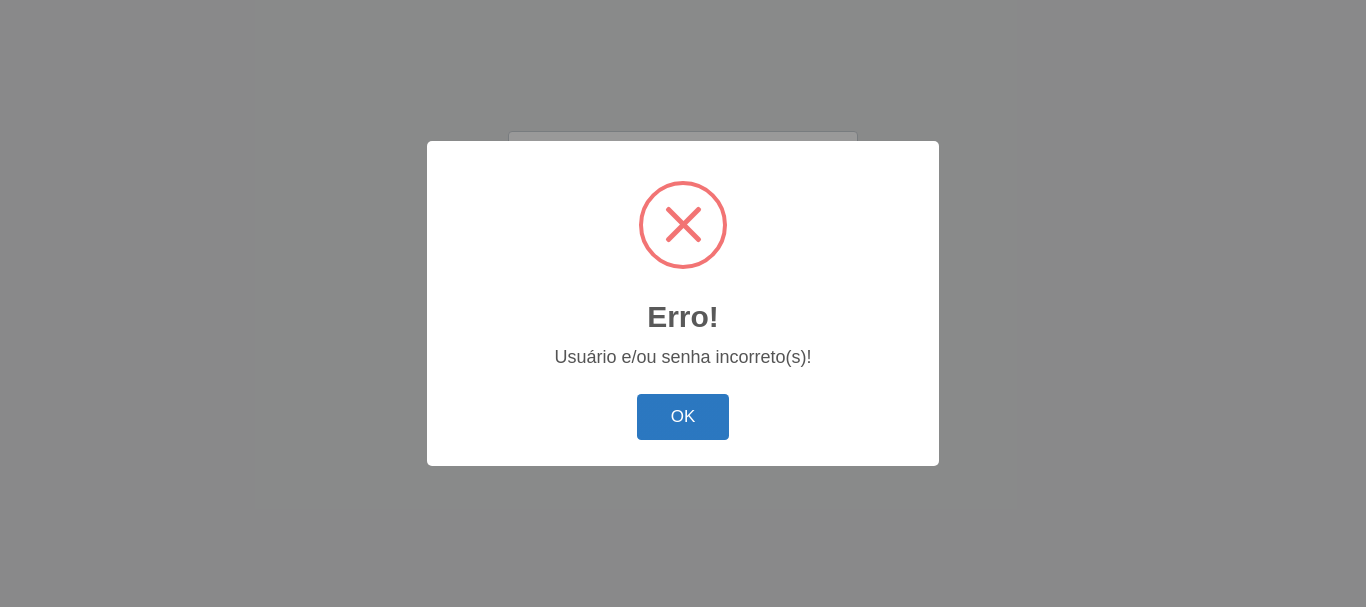 click on "OK" at bounding box center (683, 417) 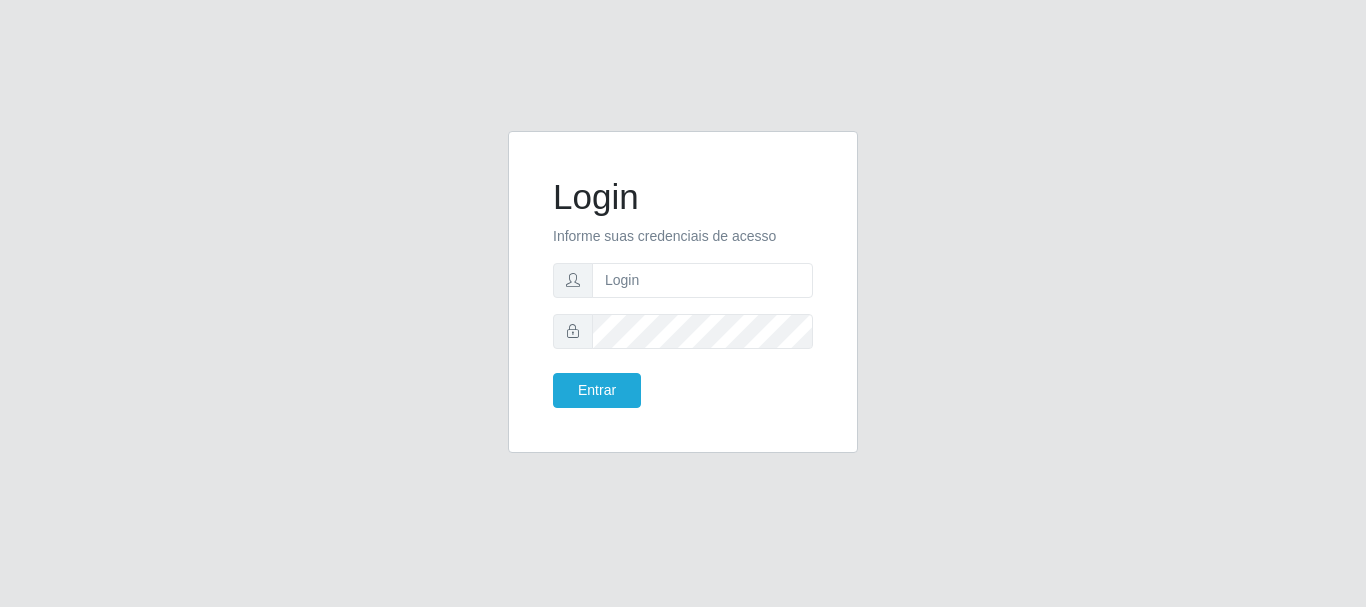 scroll, scrollTop: 0, scrollLeft: 0, axis: both 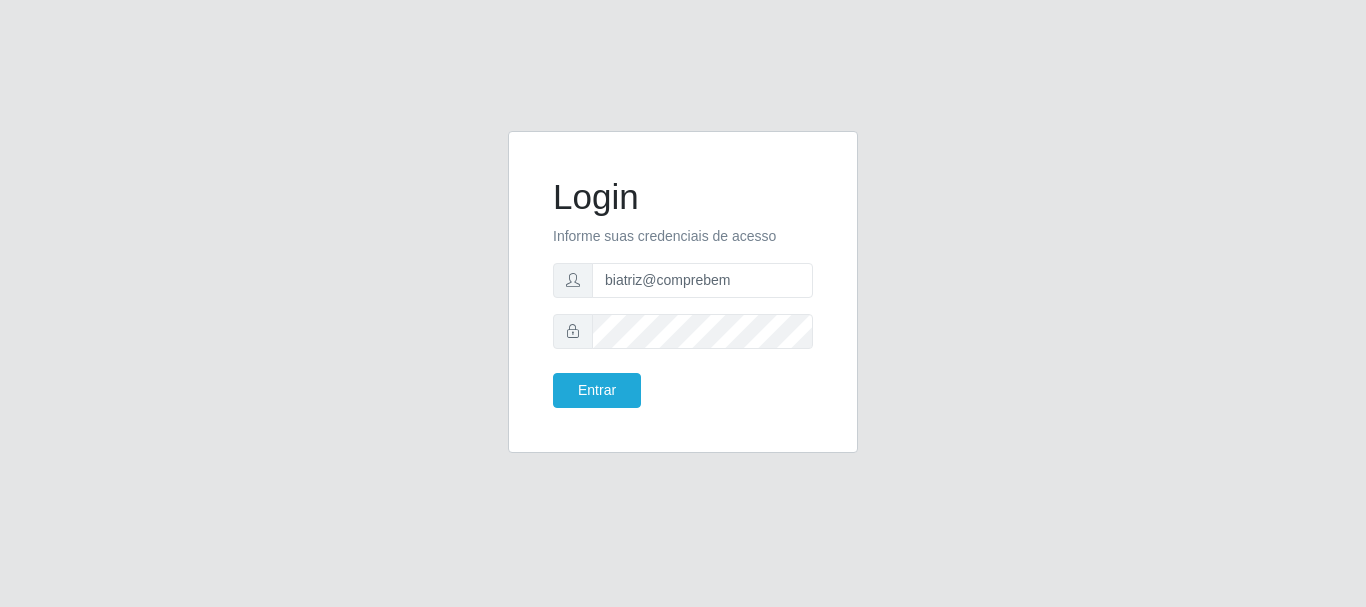 type on "biatriz@comprebem" 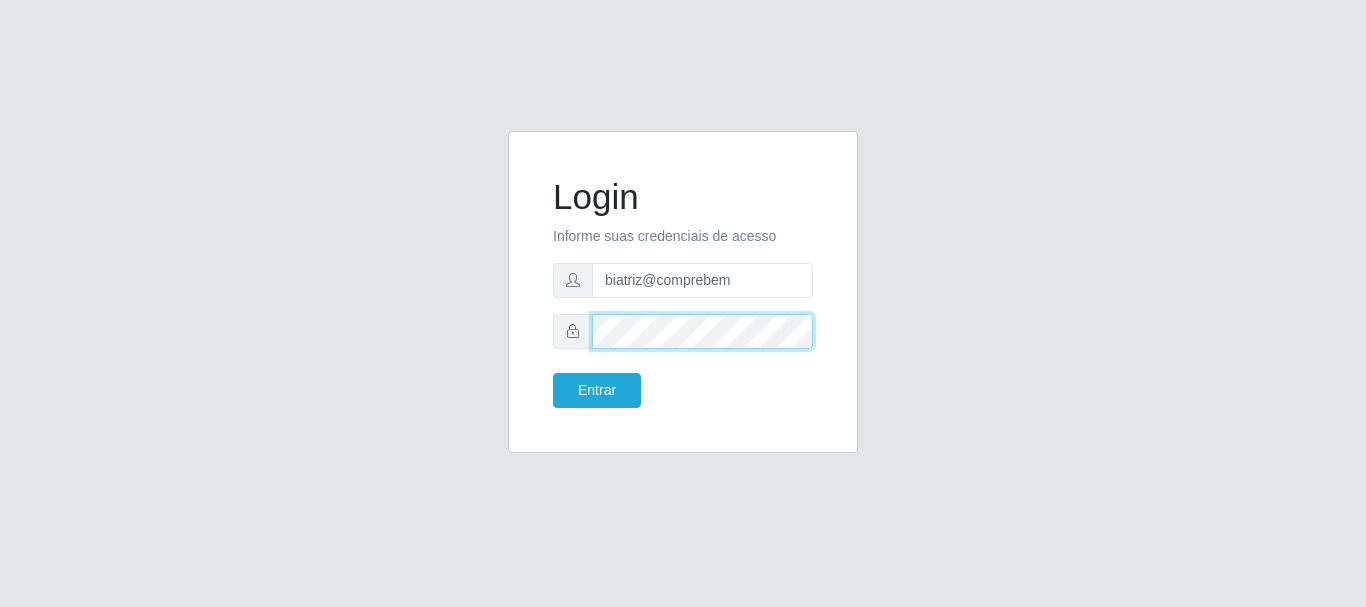 click on "Entrar" at bounding box center [597, 390] 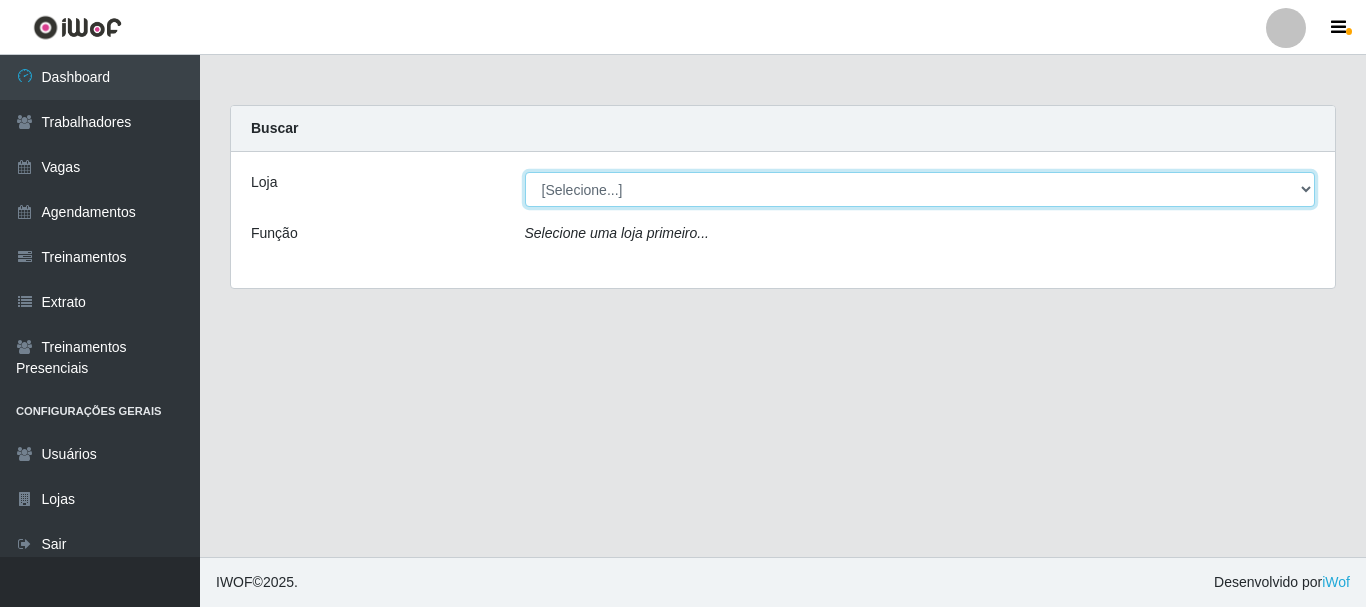 click on "[Selecione...] Supermercado Compre Bem - Itabaiana" at bounding box center [920, 189] 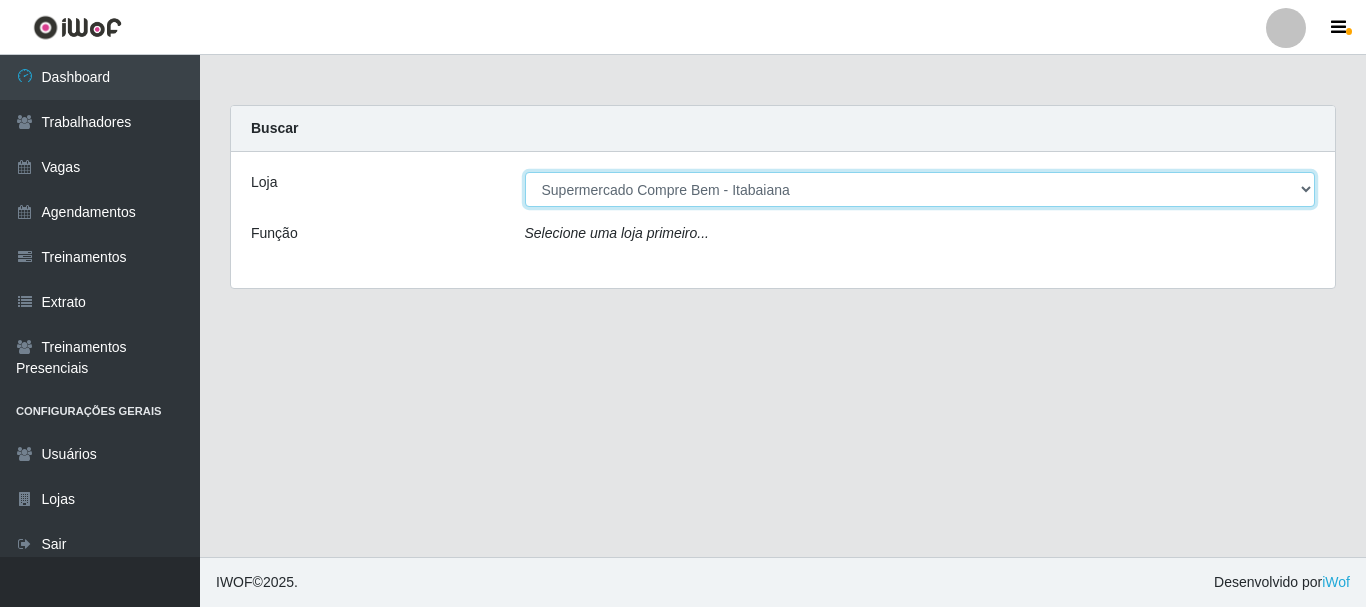 click on "[Selecione...] Supermercado Compre Bem - Itabaiana" at bounding box center [920, 189] 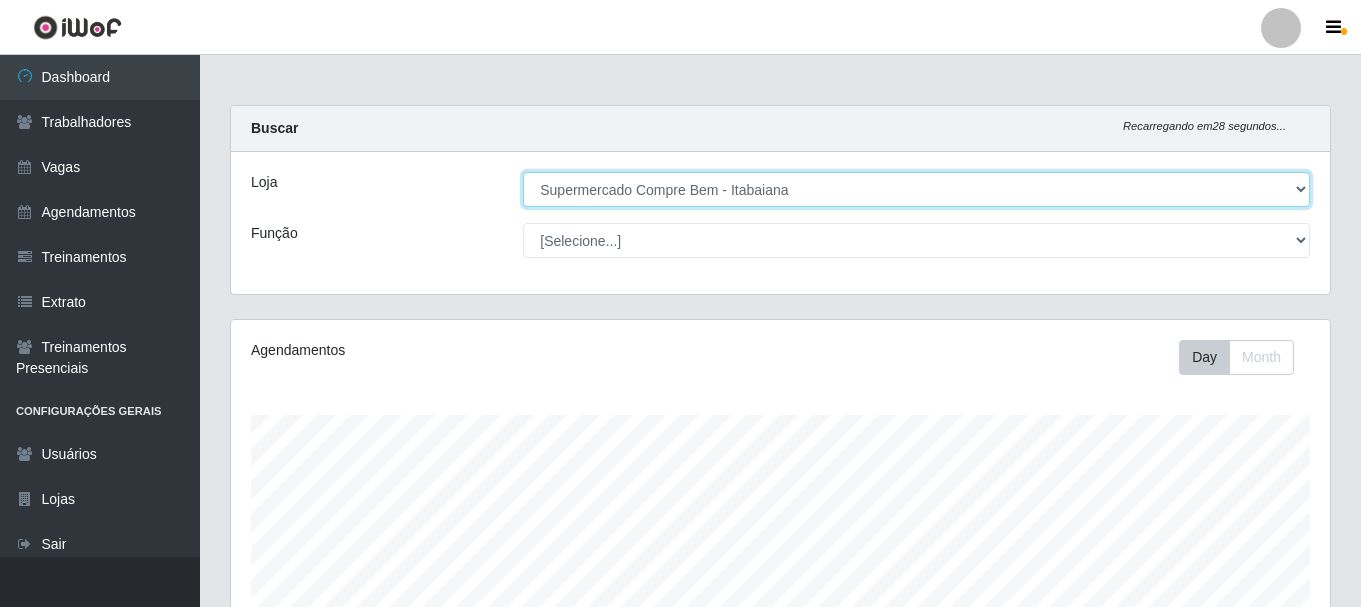 scroll, scrollTop: 999585, scrollLeft: 998901, axis: both 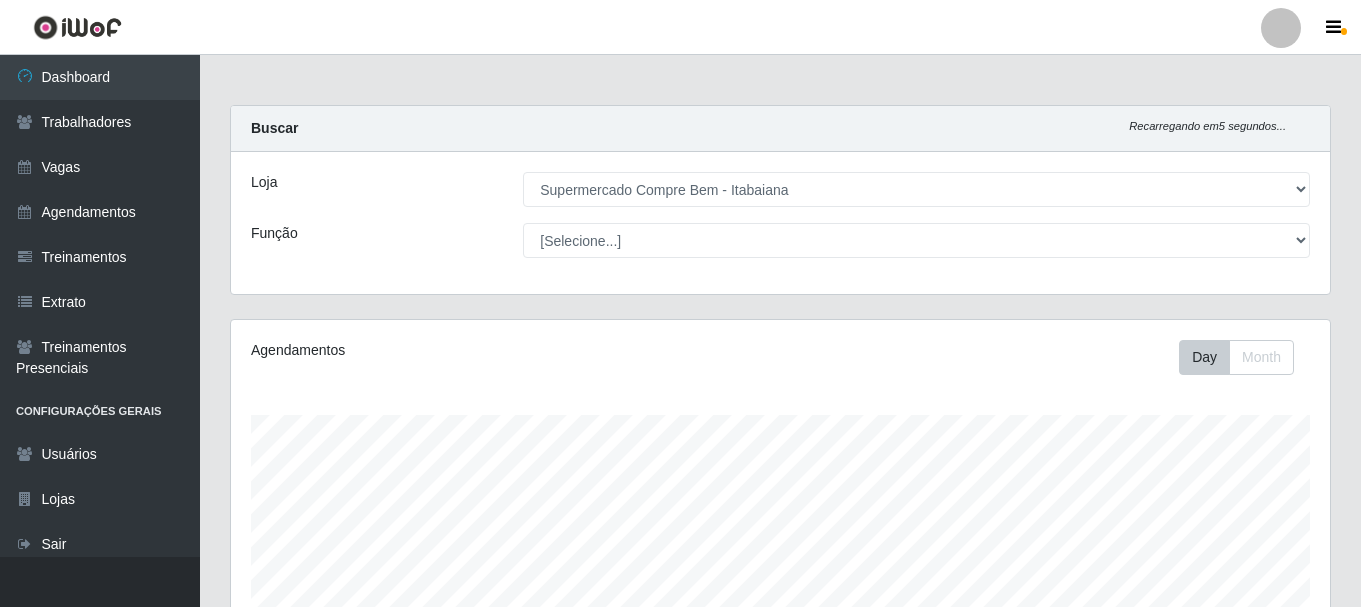 click on "Carregando...  Buscar Recarregando em  5   segundos... [PERSON_NAME] [Selecione...] Supermercado Compre Bem - Itabaiana Função [Selecione...] ASG ASG + ASG ++ Auxiliar de Estacionamento Auxiliar de Estacionamento + Auxiliar de Estacionamento ++ Auxiliar de Estoque Auxiliar de Estoque + Auxiliar de [GEOGRAPHIC_DATA] ++ Balconista de Açougue  Balconista de Açougue + Balconista de Açougue ++ Embalador Embalador + Embalador ++ Recepcionista Recepcionista + Recepcionista ++ Repositor  Repositor + Repositor ++ Agendamentos Day Month 25/05 Agendamentos 20   Hoje 1 dia 3 dias 1 Semana Não encerrados Trabalhador Posição Data Status Opções [PERSON_NAME] Embalador   Início:   [DATE] 08:00 Término:   [DATE] 14:00 EM REVISÃO Adicionar Horas Extra Forçar Encerramento Avaliação [PERSON_NAME]  Embalador   Início:   [DATE] 08:00 Término:   [DATE] 14:00 EM REVISÃO Adicionar Horas Extra Forçar Encerramento Avaliação [PERSON_NAME]   Início:   [DATE] 08:00" at bounding box center [780, 844] 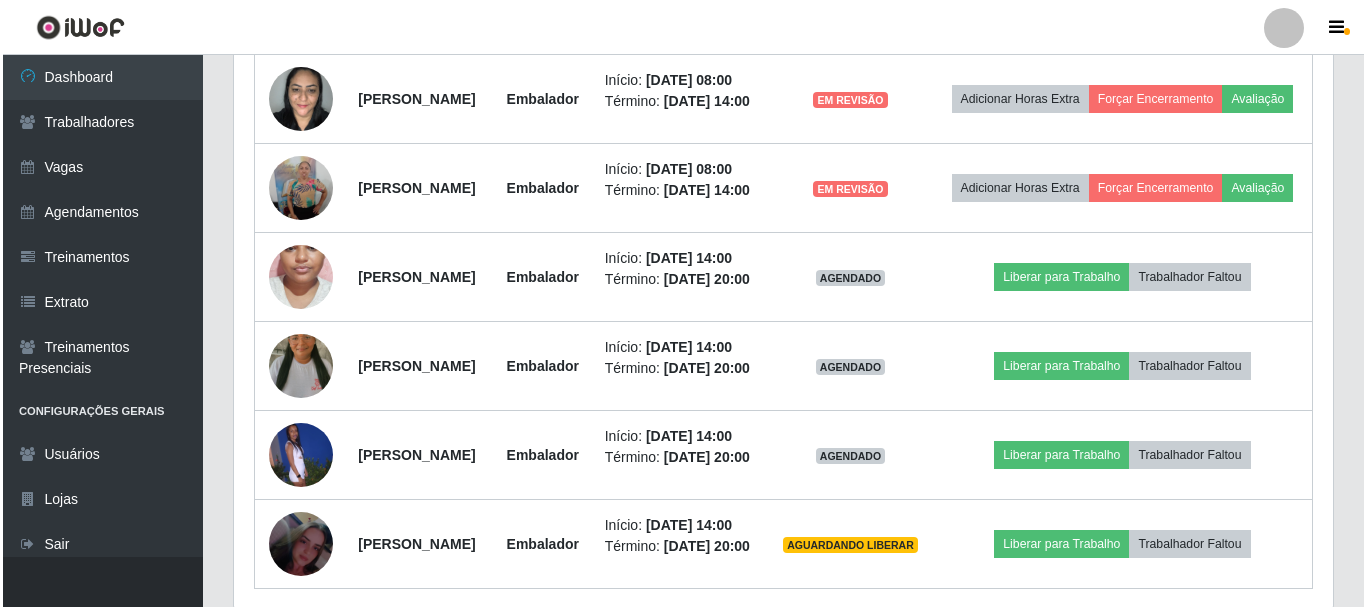 scroll, scrollTop: 800, scrollLeft: 0, axis: vertical 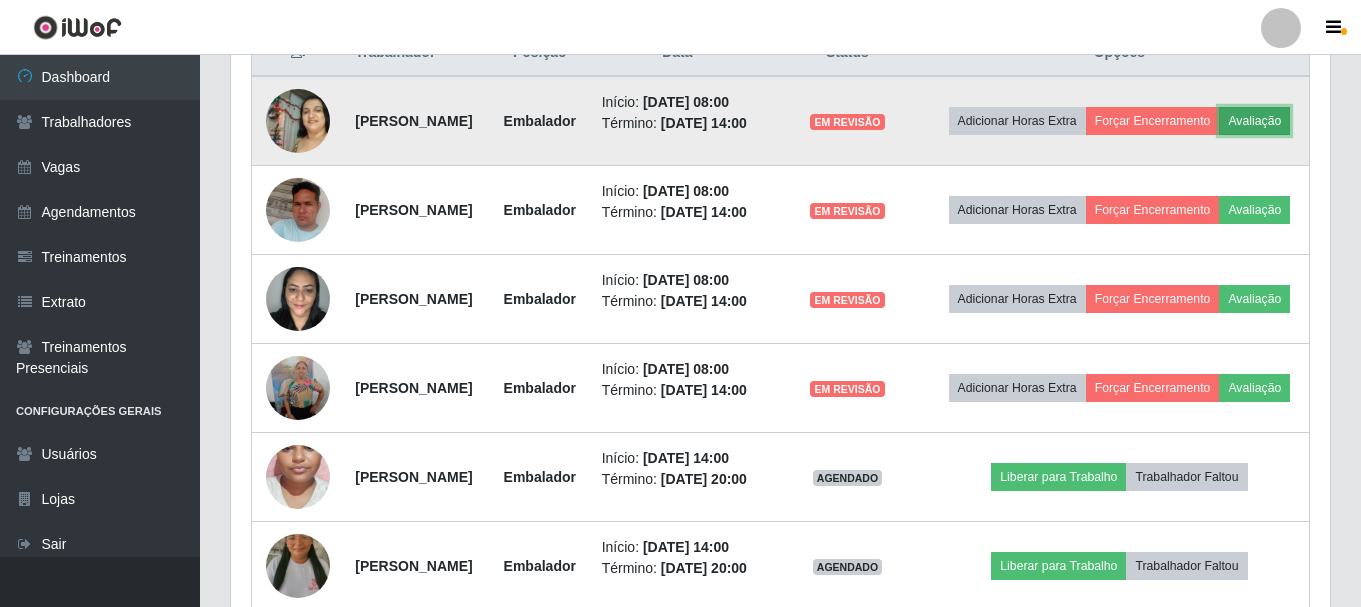 click on "Avaliação" at bounding box center (1254, 121) 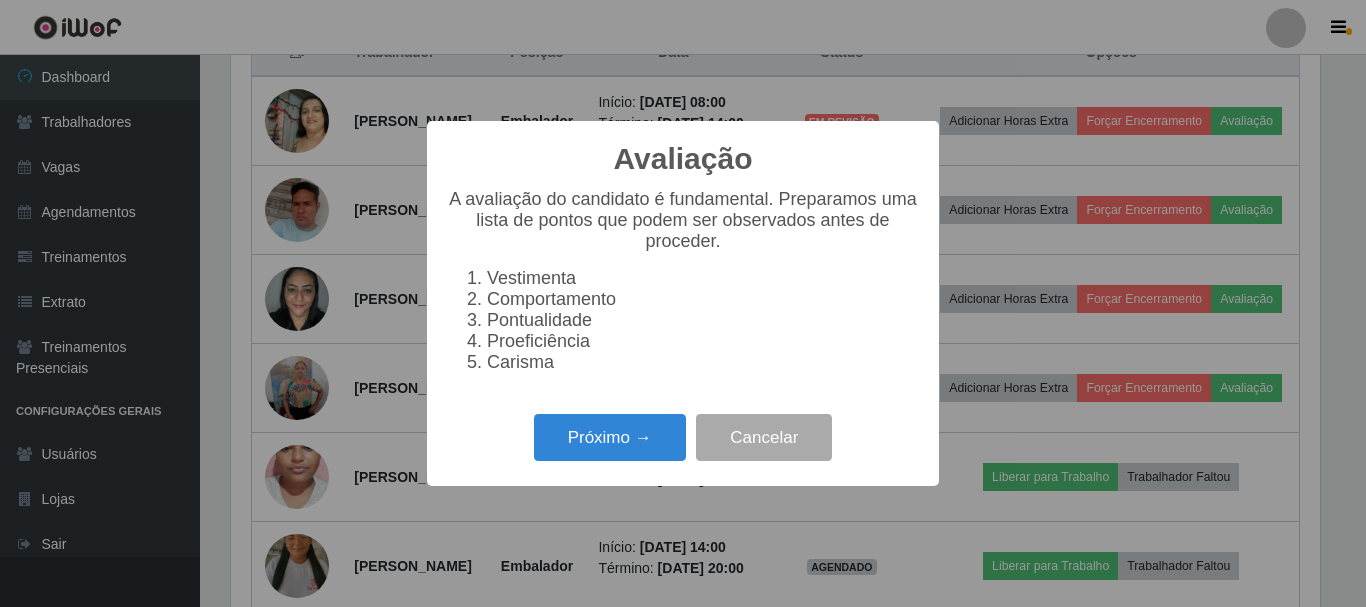 scroll, scrollTop: 999585, scrollLeft: 998911, axis: both 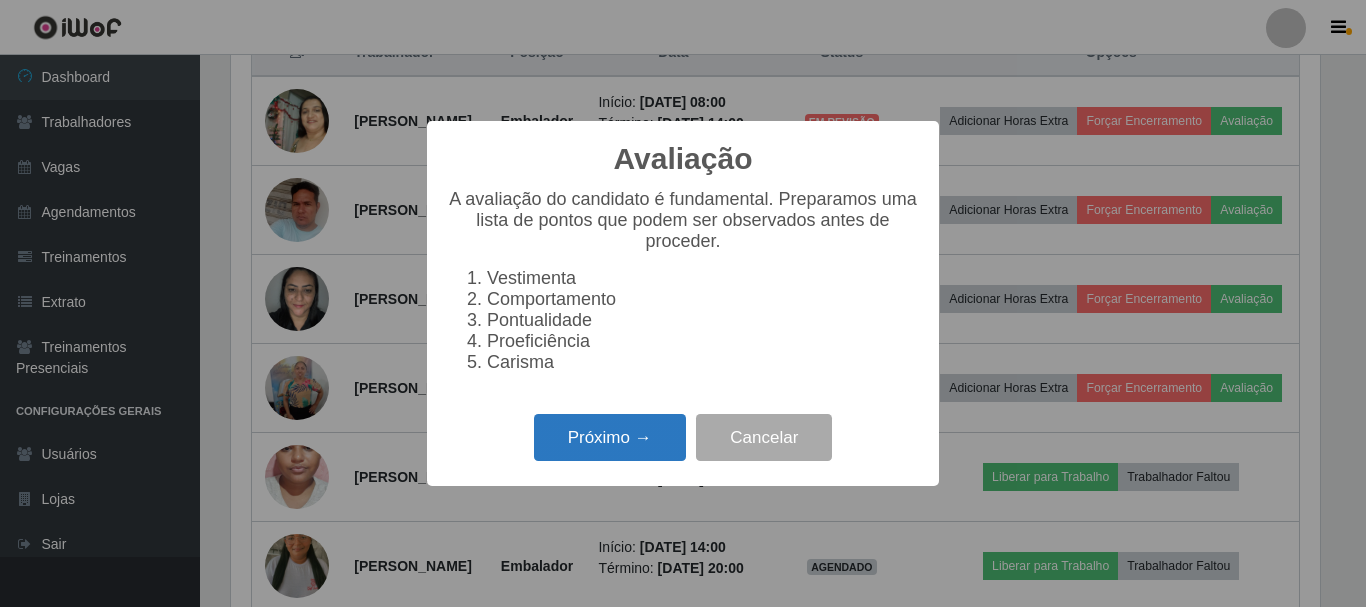 click on "Próximo →" at bounding box center [610, 437] 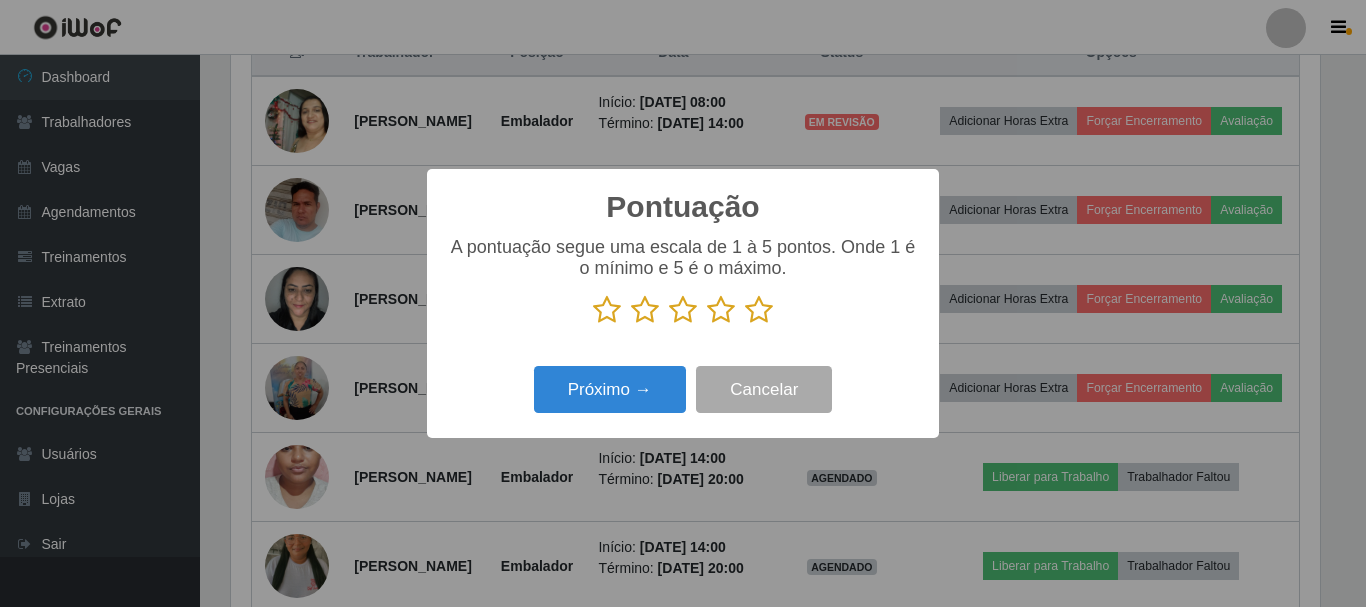 click at bounding box center (759, 310) 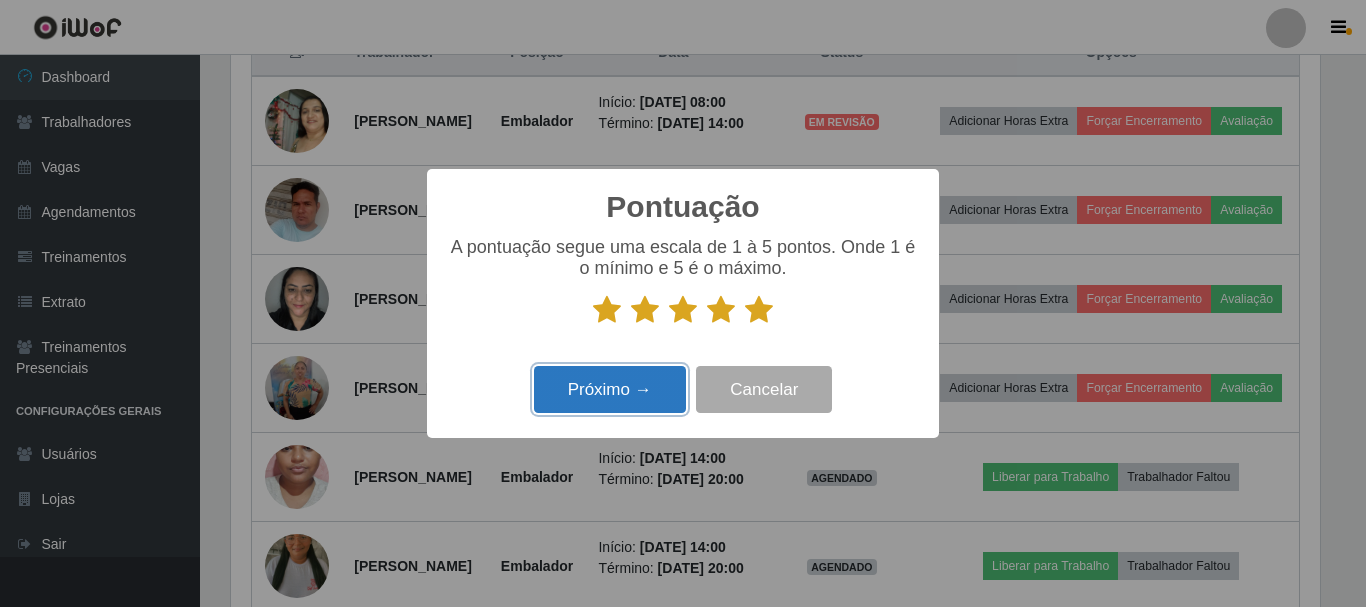 click on "Próximo →" at bounding box center [610, 389] 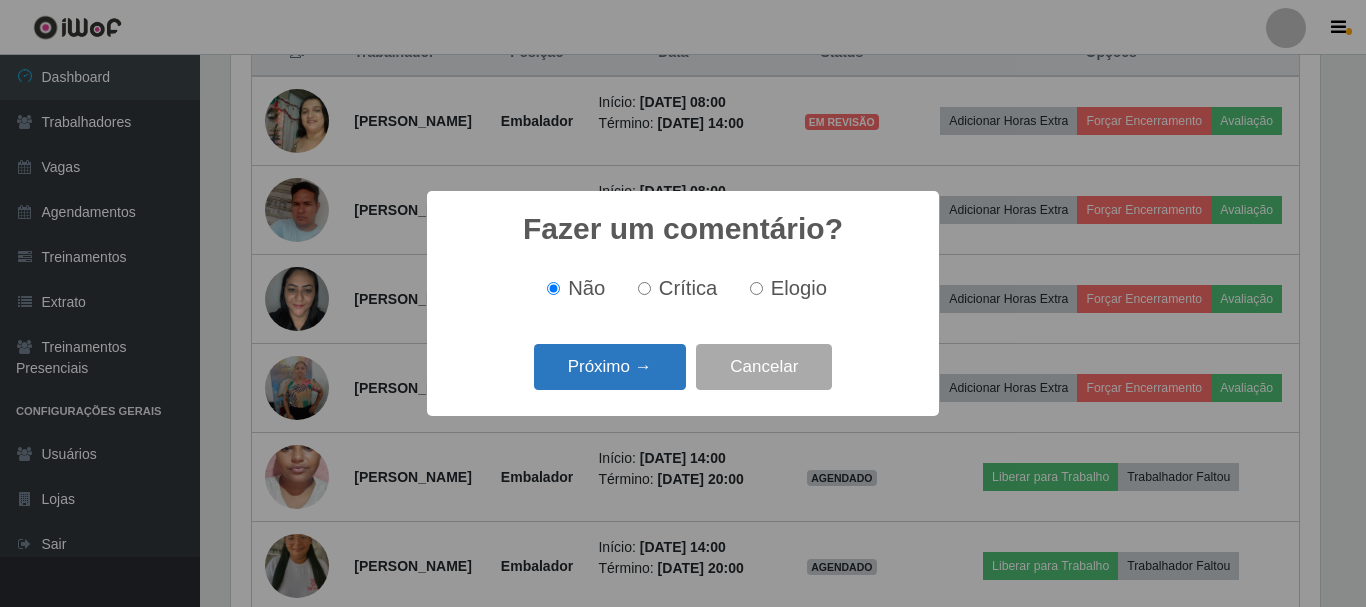 click on "Próximo →" at bounding box center (610, 367) 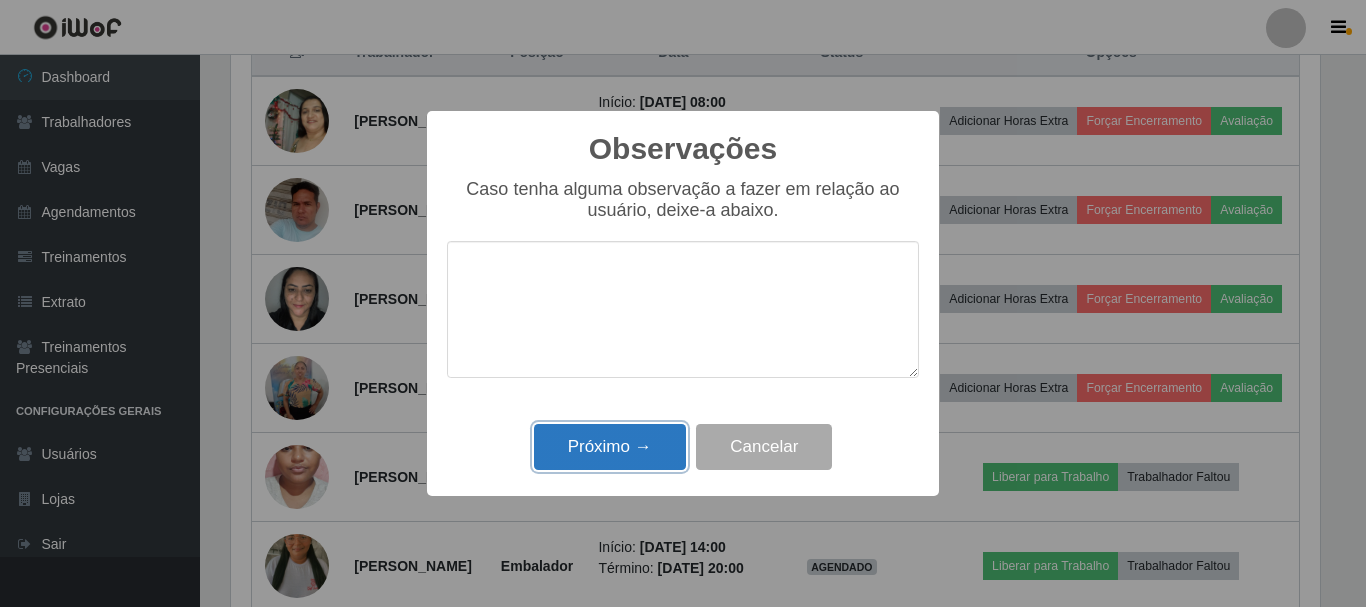 click on "Próximo →" at bounding box center [610, 447] 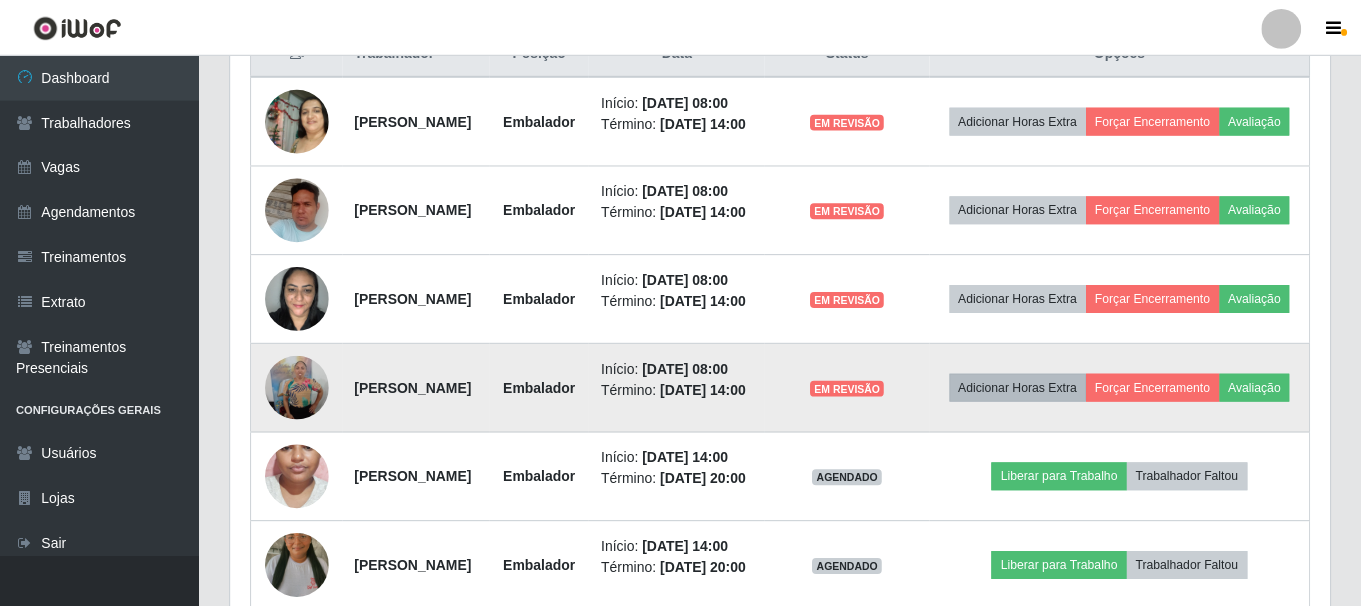 scroll, scrollTop: 999585, scrollLeft: 998901, axis: both 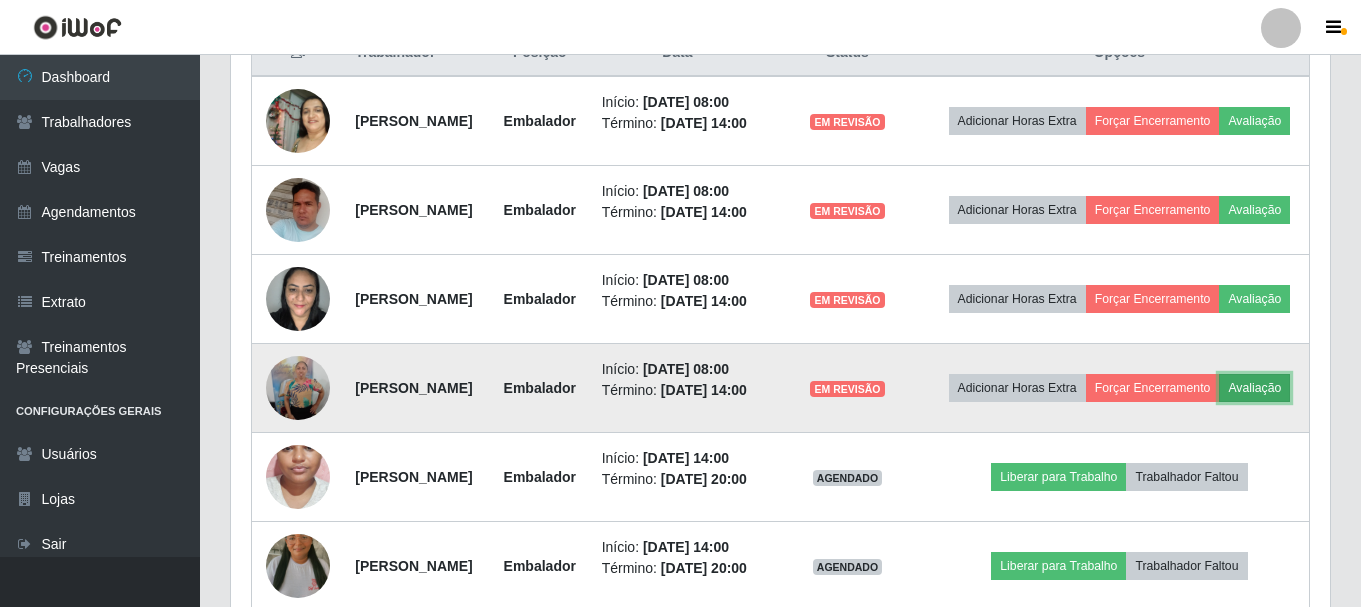 click on "Avaliação" at bounding box center (1254, 388) 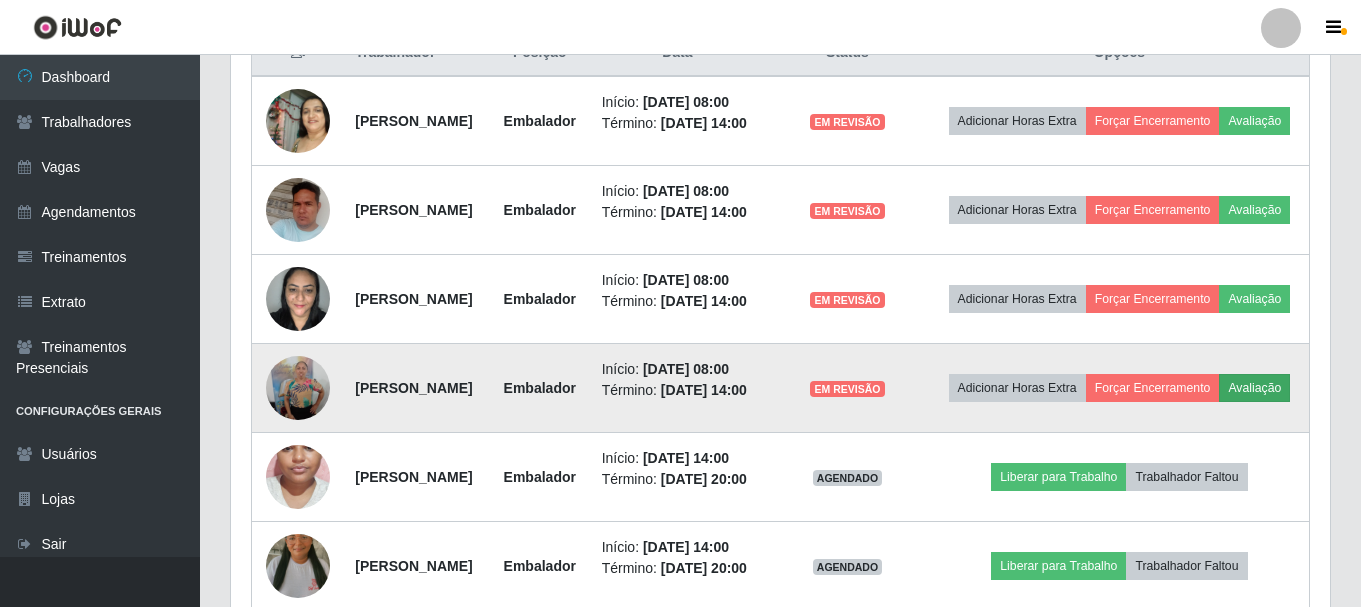 scroll, scrollTop: 999585, scrollLeft: 998911, axis: both 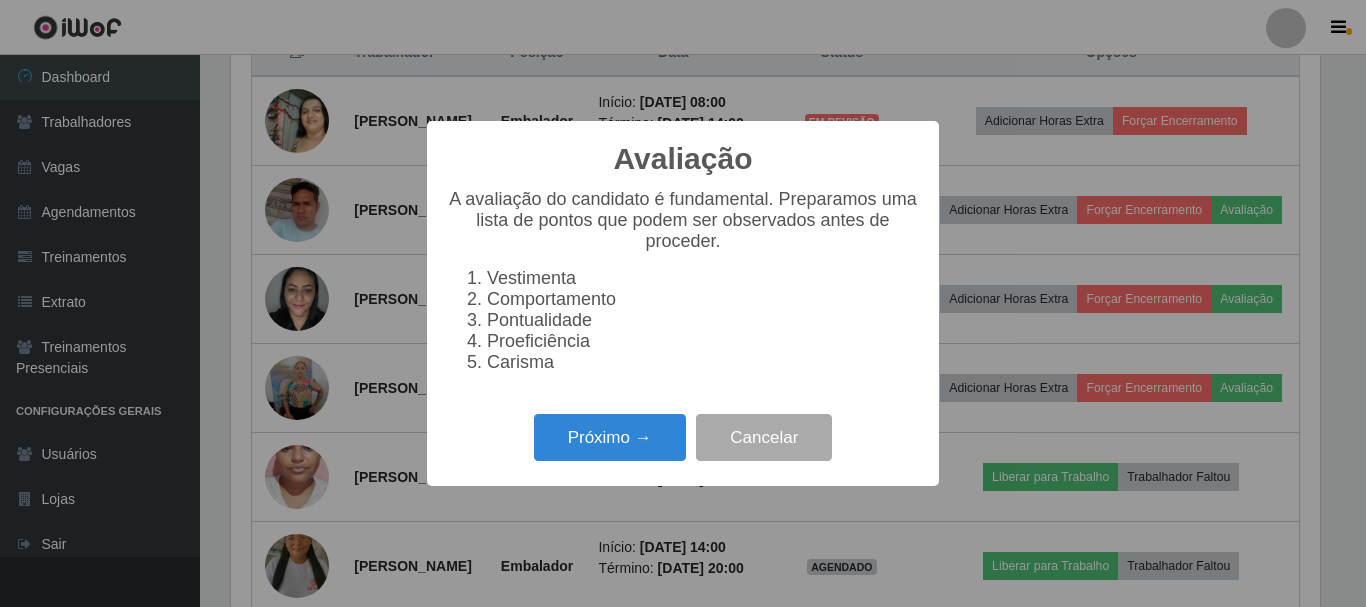 click on "Avaliação × A avaliação do candidato é fundamental.
Preparamos uma lista de pontos que podem ser
observados antes de proceder.
Vestimenta
Comportamento
Pontualidade
Proeficiência
Carisma
Próximo → Cancelar" at bounding box center (683, 303) 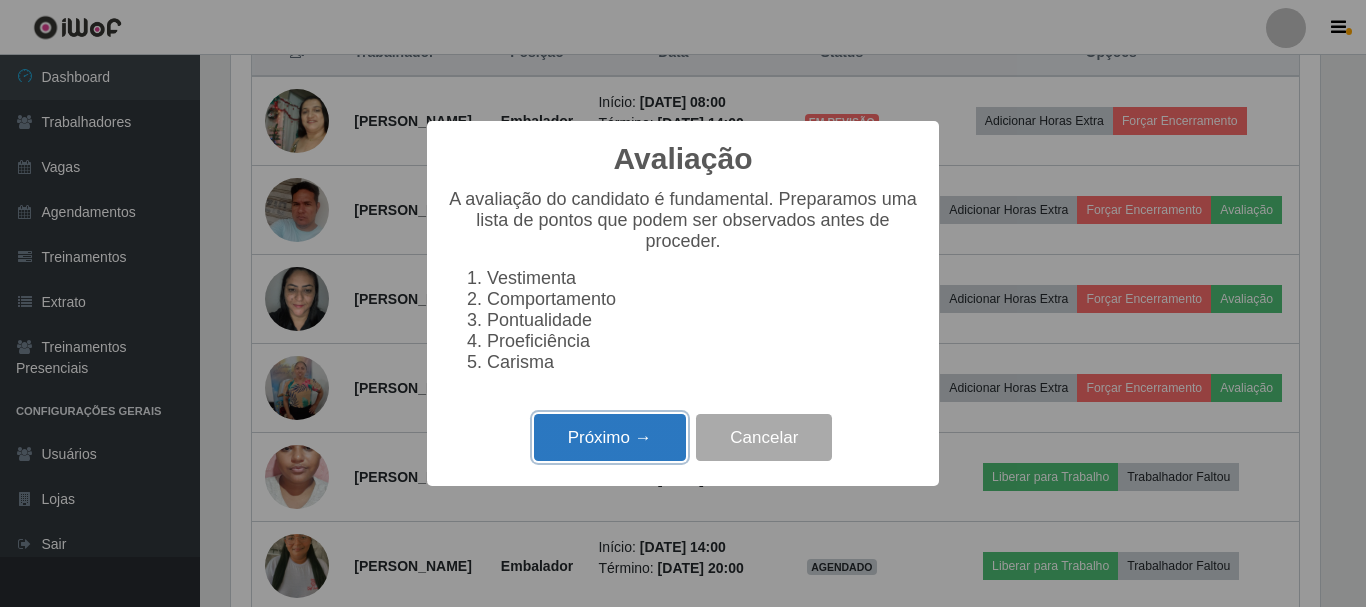 click on "Próximo →" at bounding box center [610, 437] 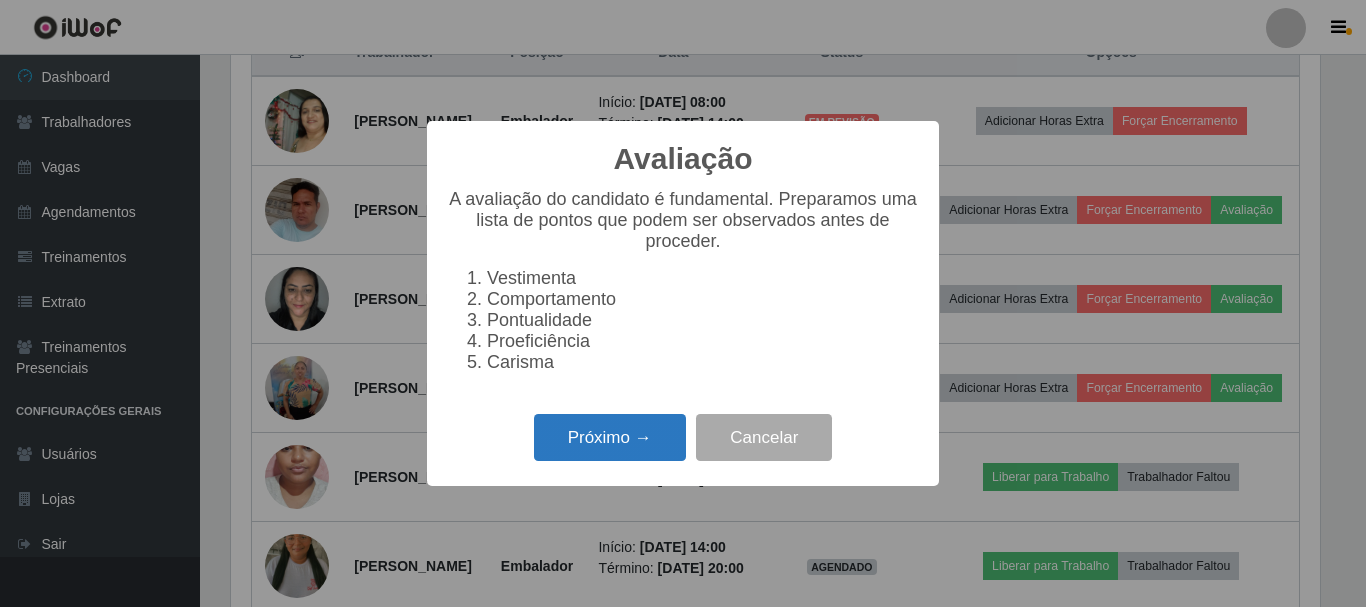 scroll, scrollTop: 999585, scrollLeft: 998911, axis: both 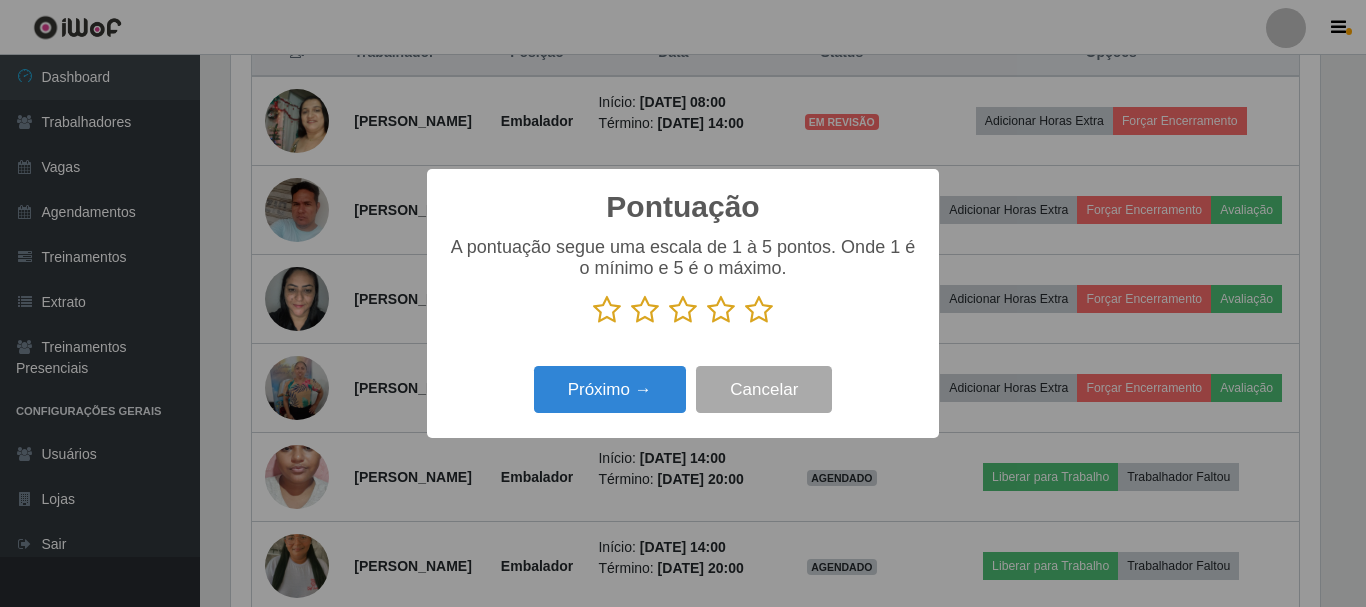 click at bounding box center (759, 310) 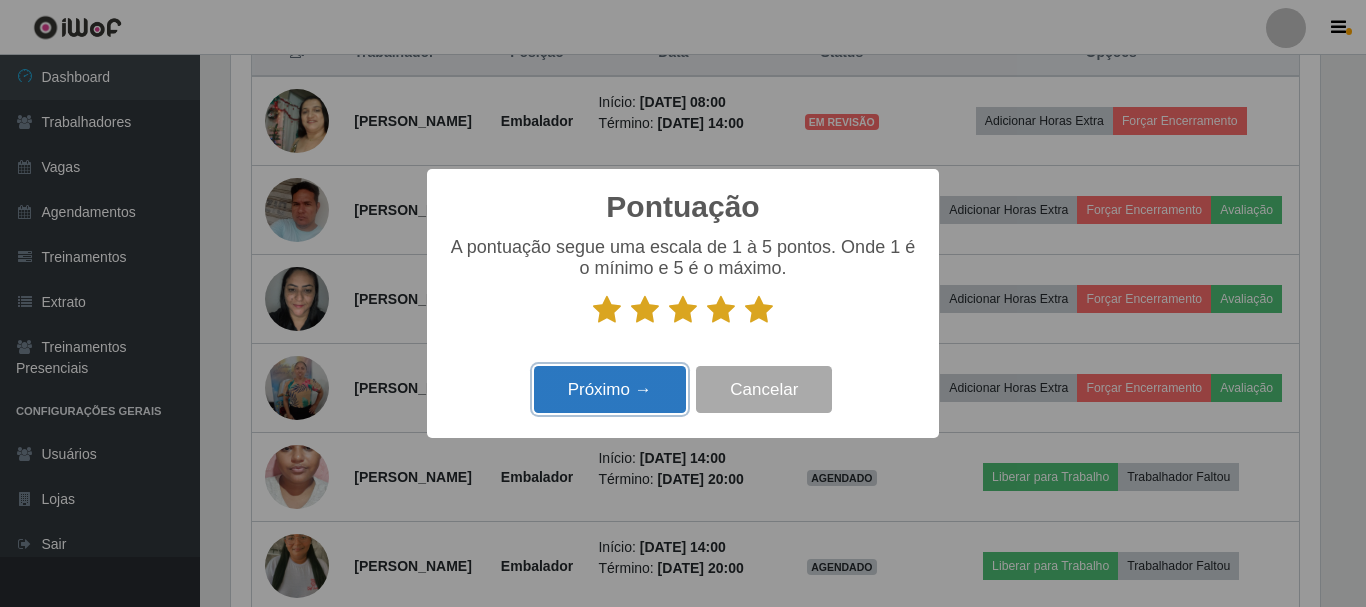 click on "Próximo →" at bounding box center [610, 389] 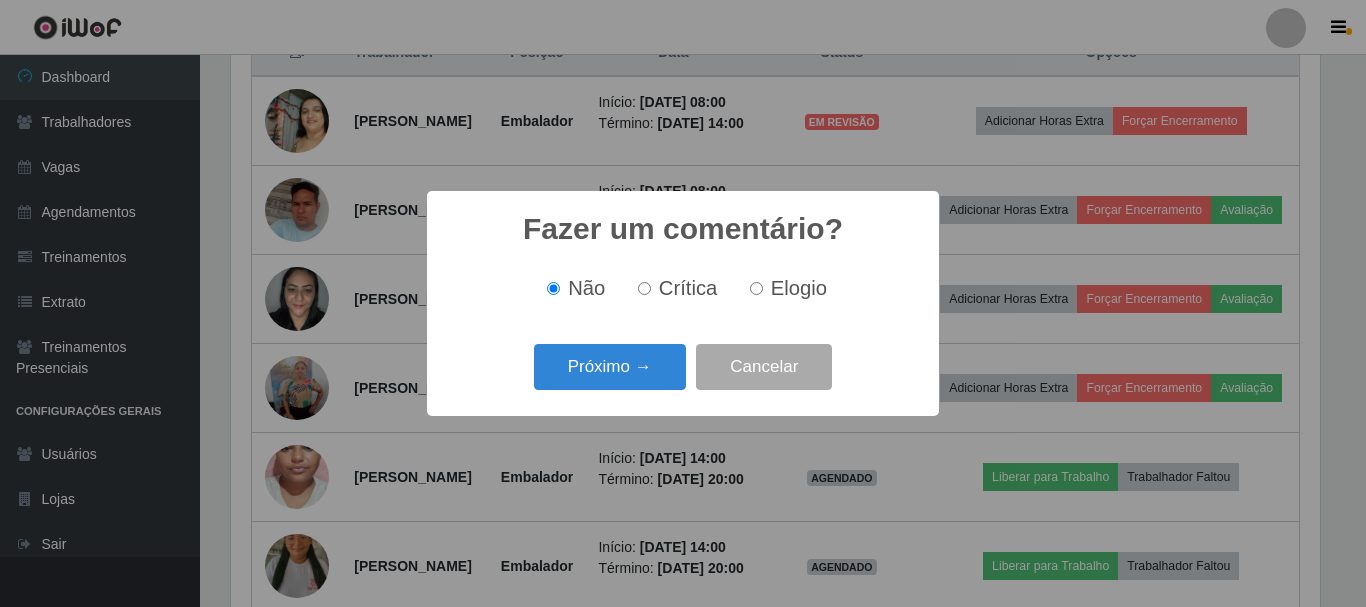 click on "Próximo → Cancelar" at bounding box center [683, 366] 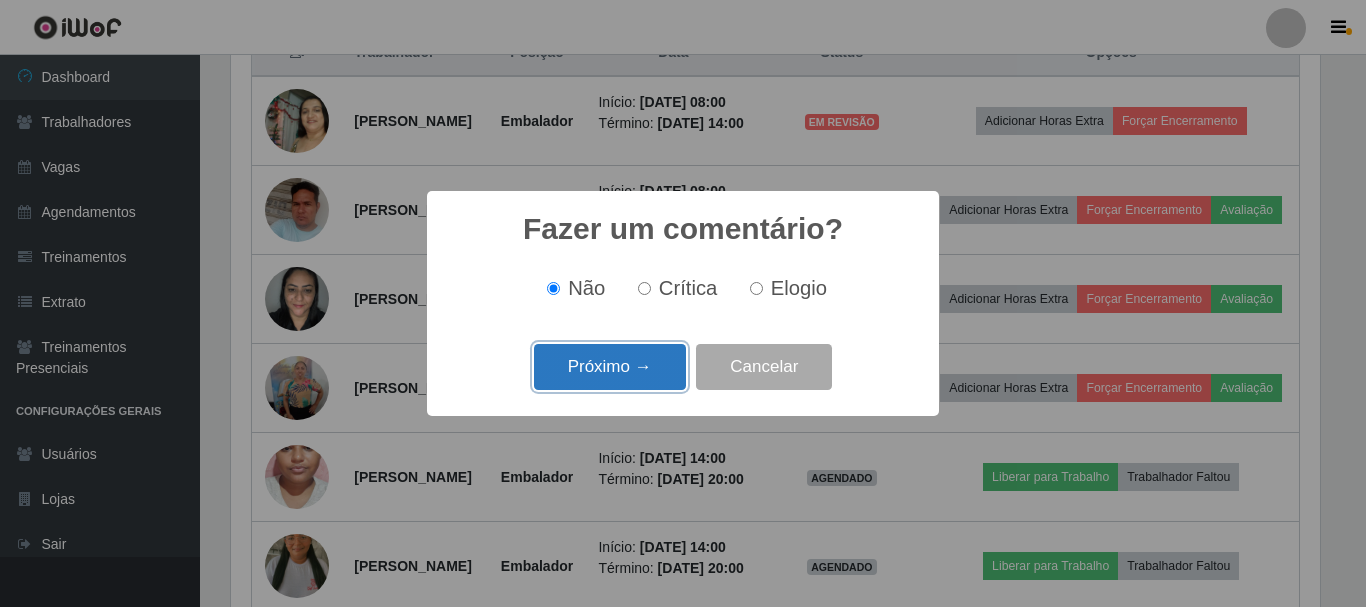 click on "Próximo →" at bounding box center [610, 367] 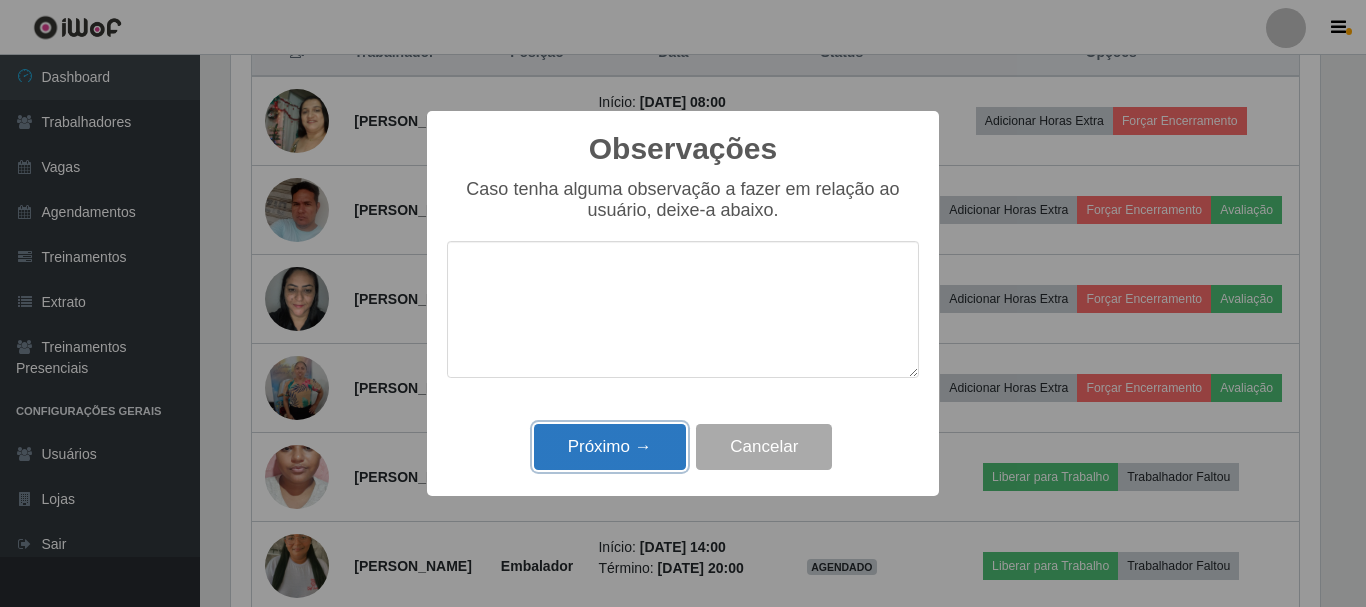 click on "Próximo →" at bounding box center [610, 447] 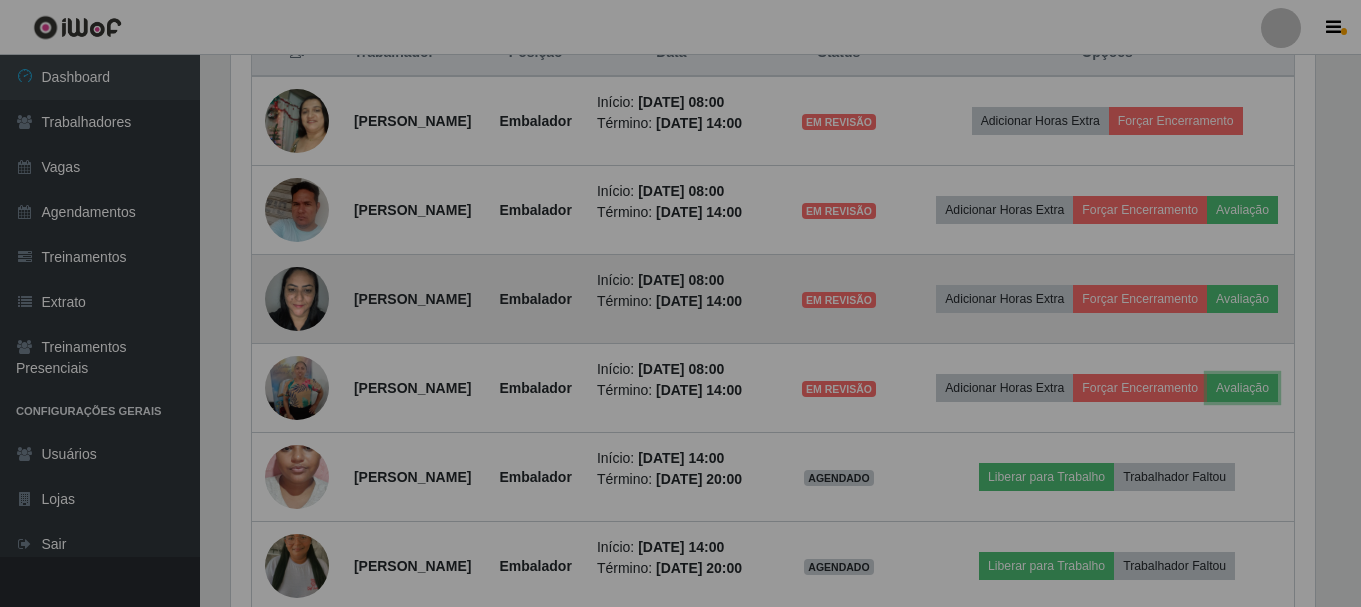 scroll, scrollTop: 999585, scrollLeft: 998901, axis: both 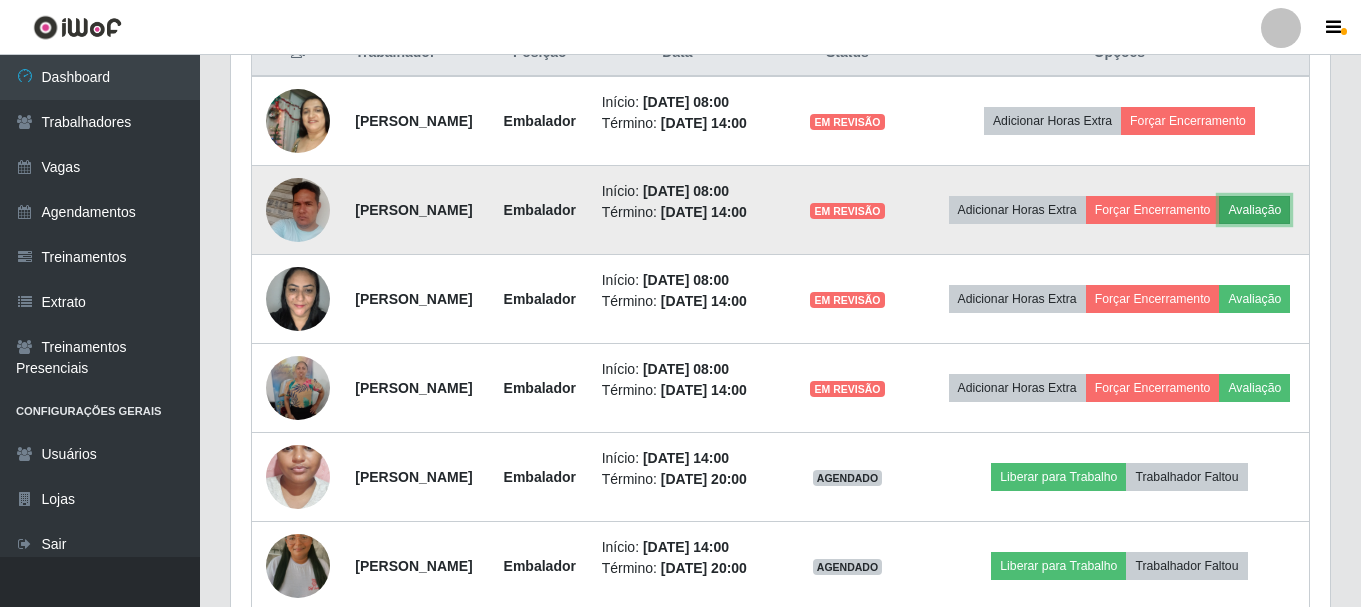 click on "Avaliação" at bounding box center [1254, 210] 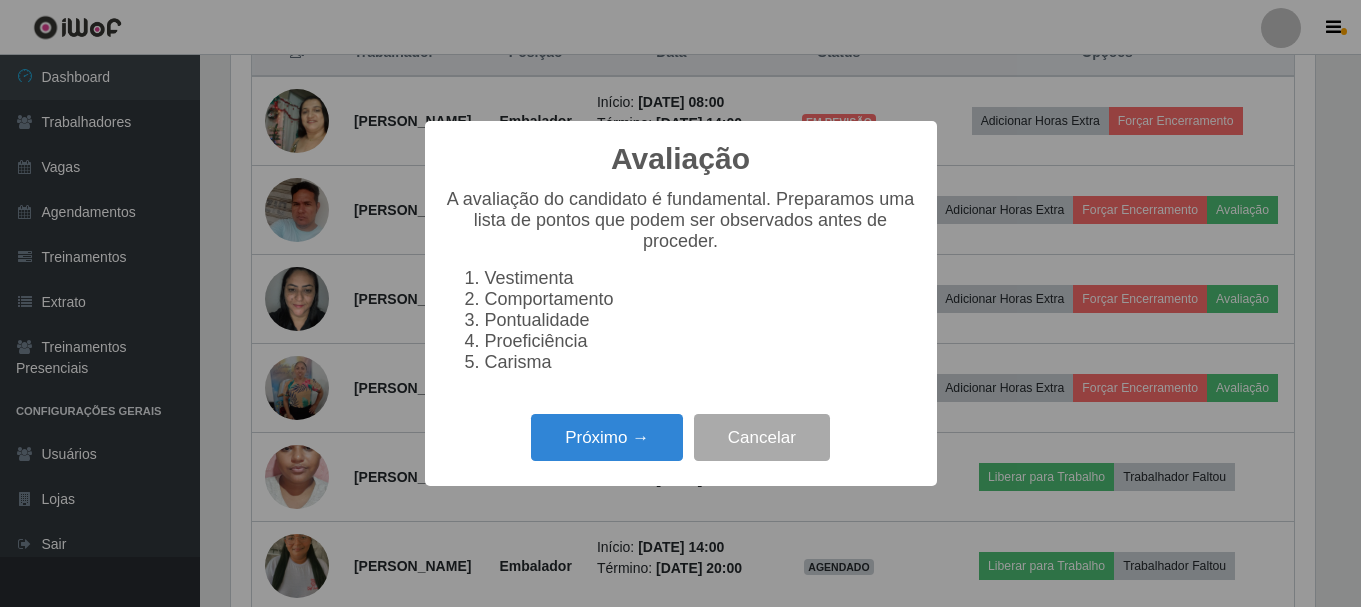 scroll, scrollTop: 999585, scrollLeft: 998911, axis: both 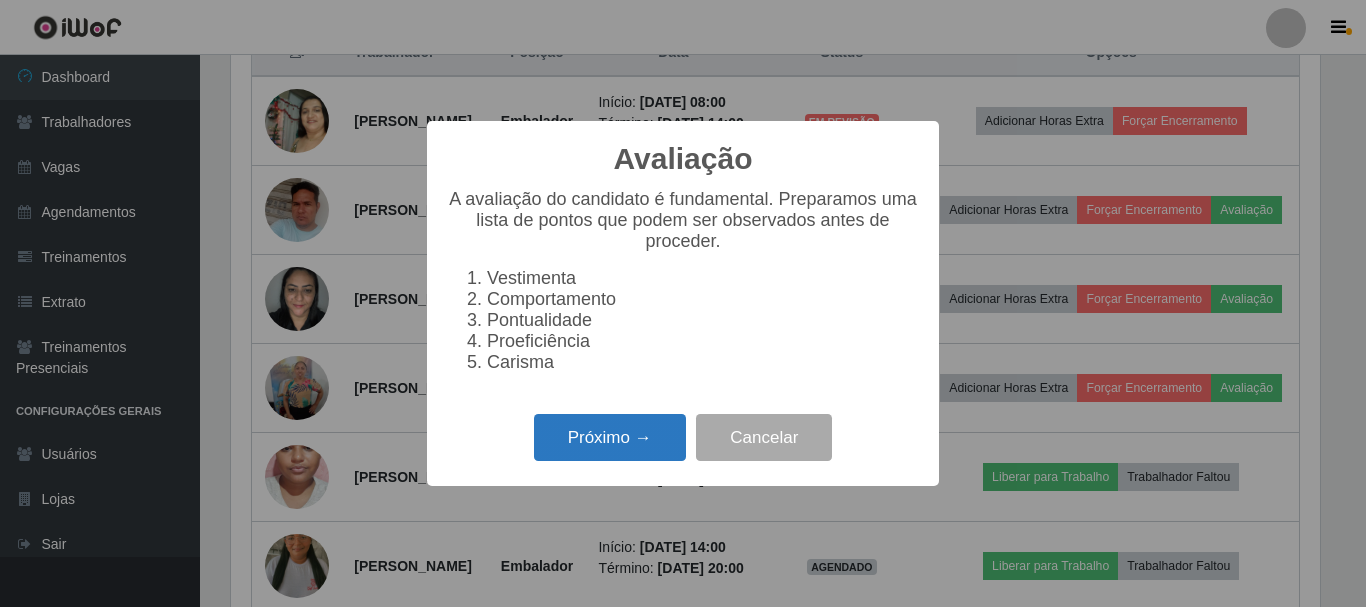 click on "Próximo →" at bounding box center (610, 437) 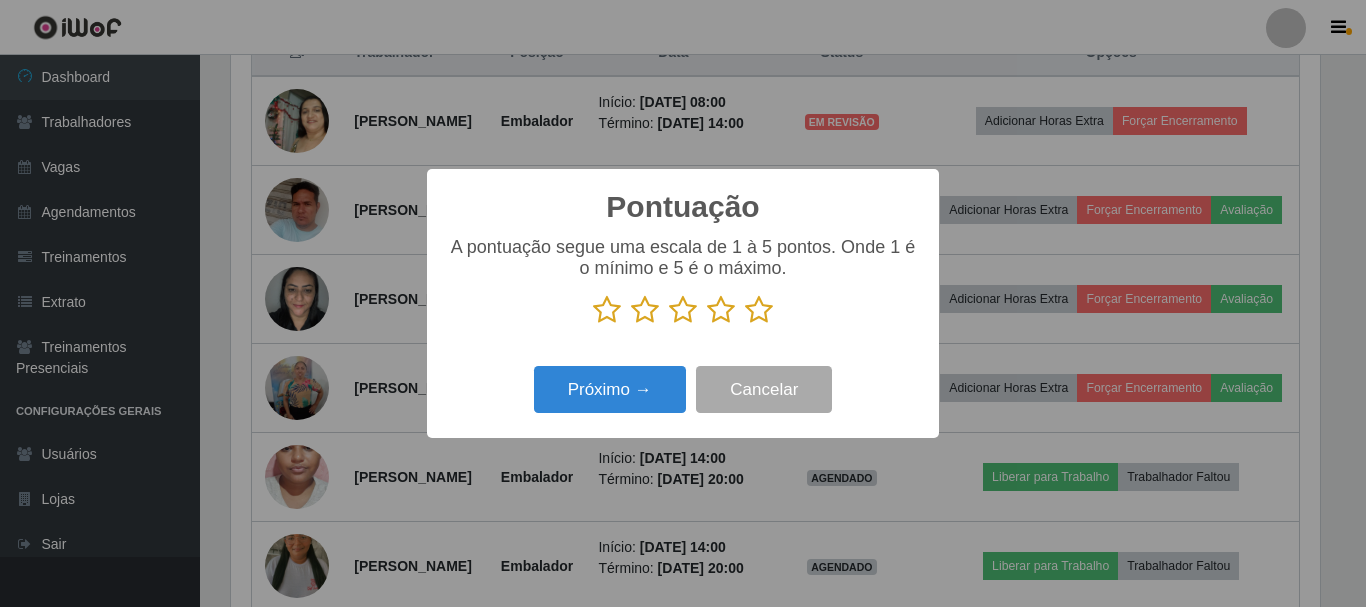 click at bounding box center (759, 310) 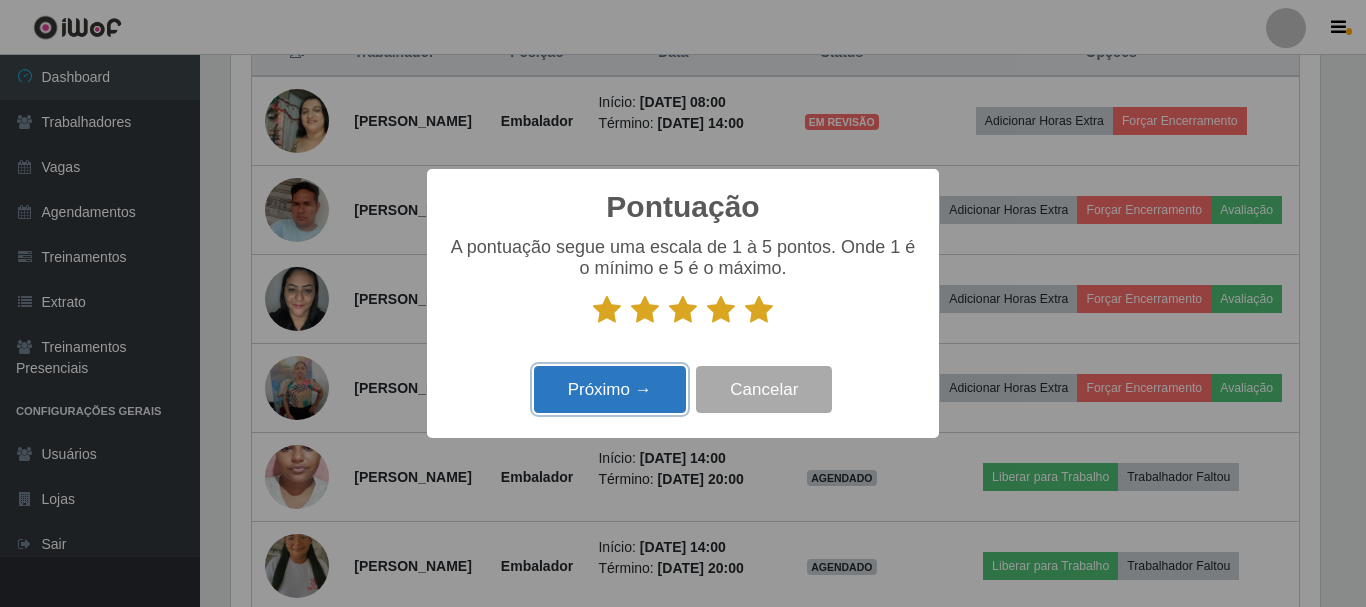 click on "Próximo →" at bounding box center (610, 389) 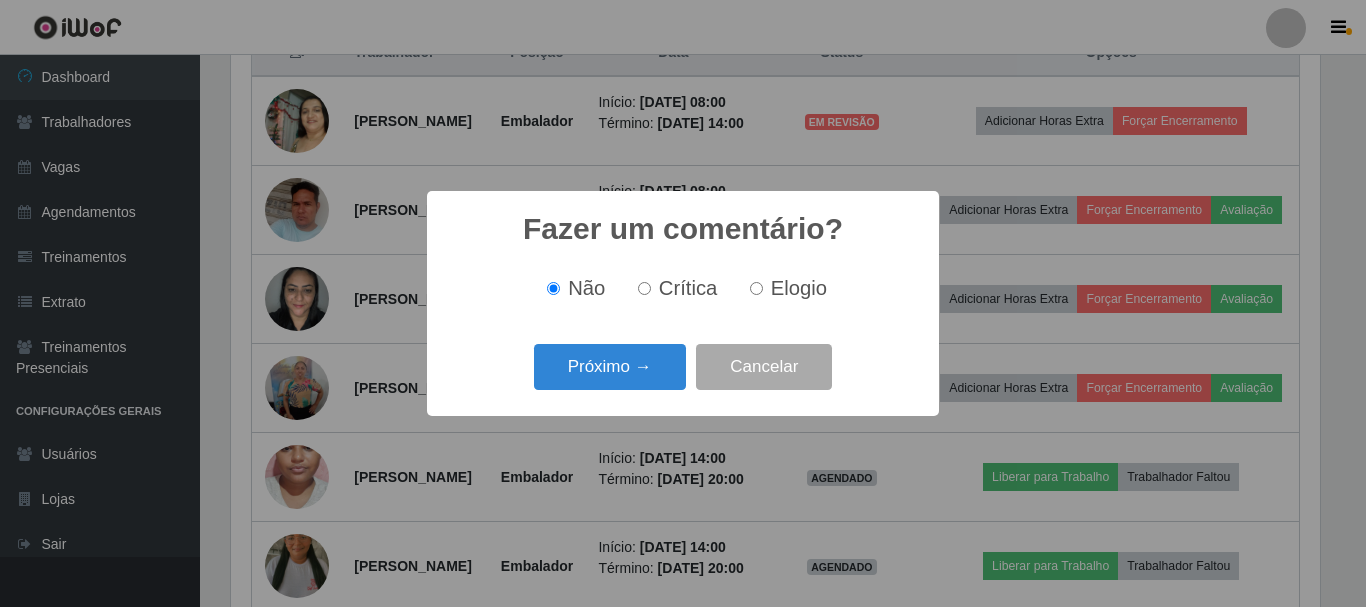 click on "Próximo →" at bounding box center (610, 367) 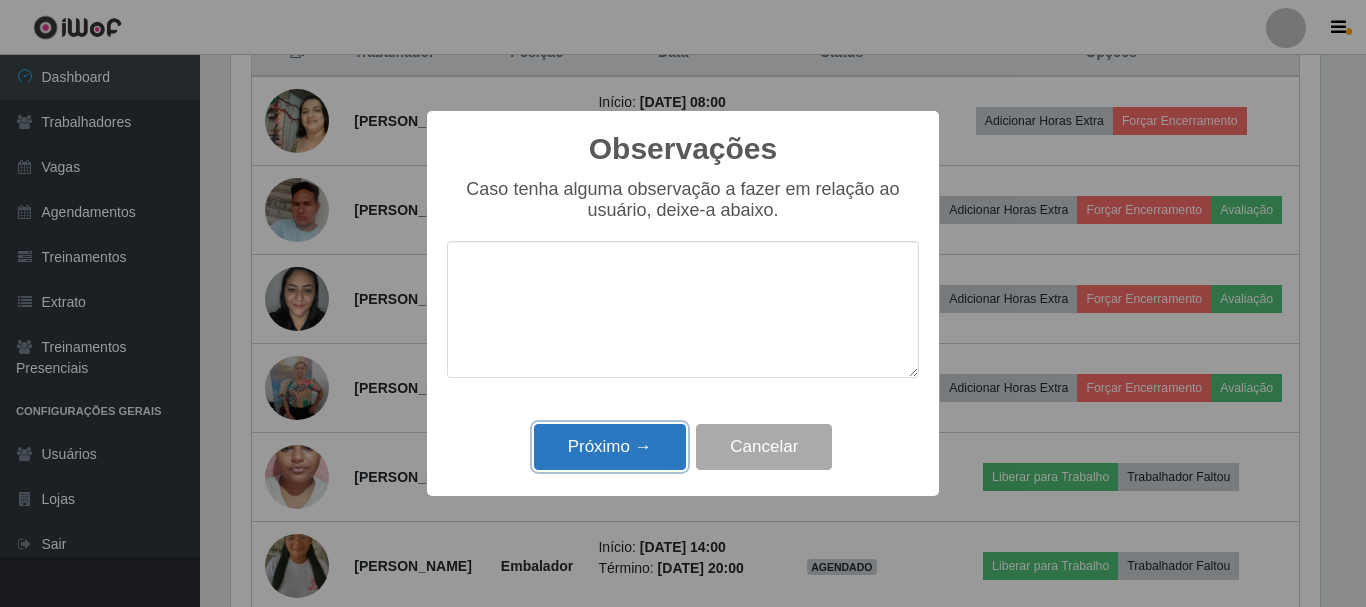 click on "Próximo →" at bounding box center (610, 447) 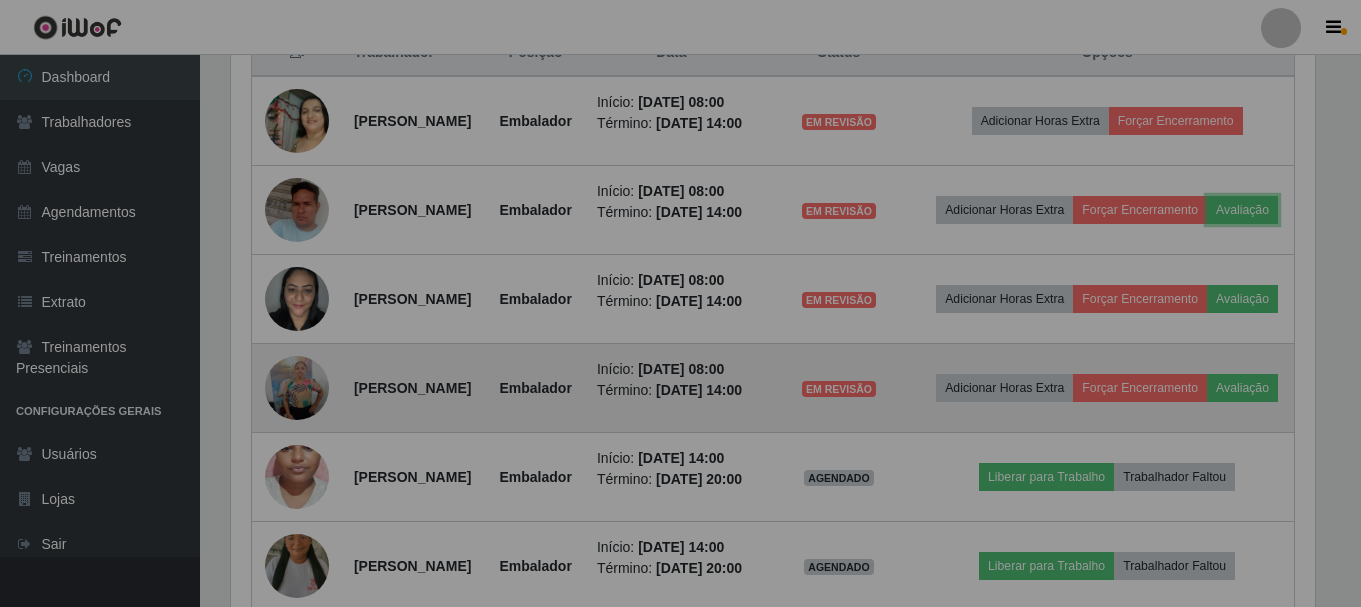 scroll, scrollTop: 999585, scrollLeft: 998901, axis: both 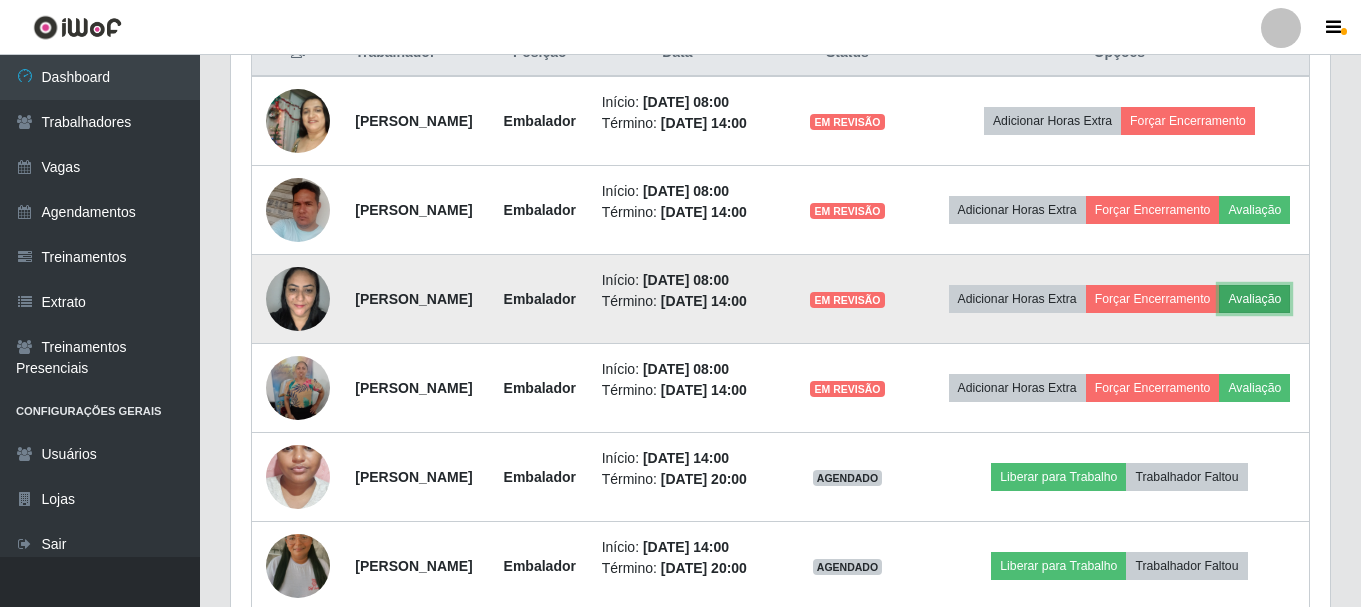click on "Avaliação" at bounding box center [1254, 299] 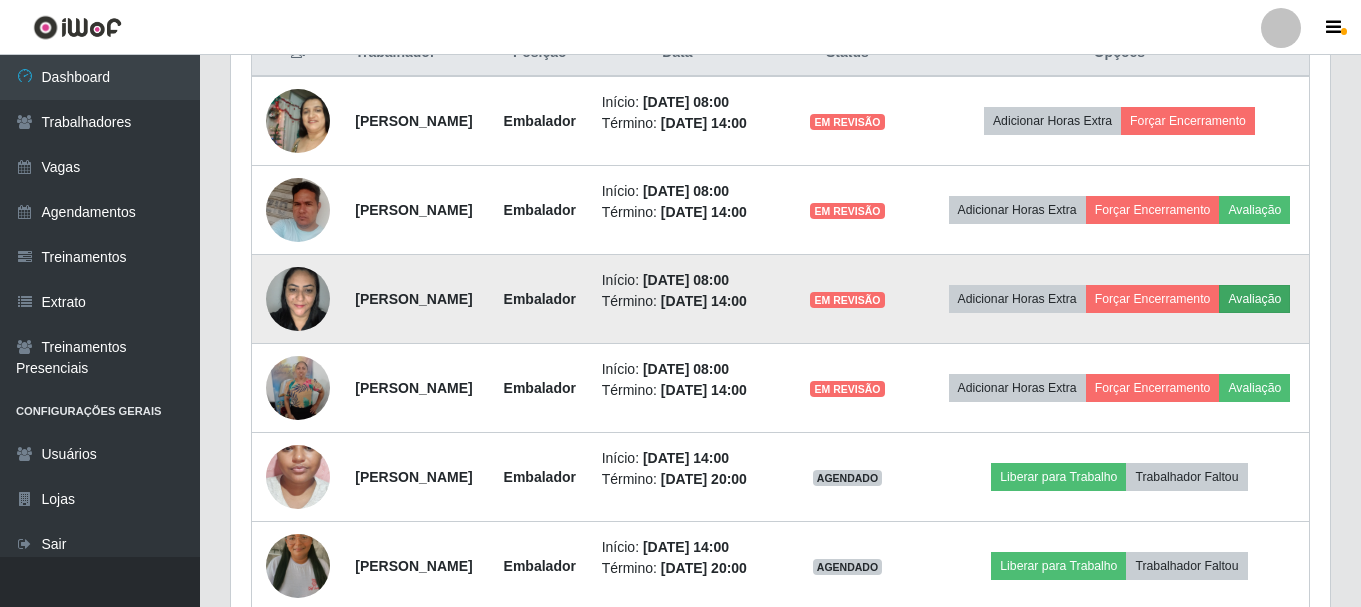 scroll, scrollTop: 999585, scrollLeft: 998911, axis: both 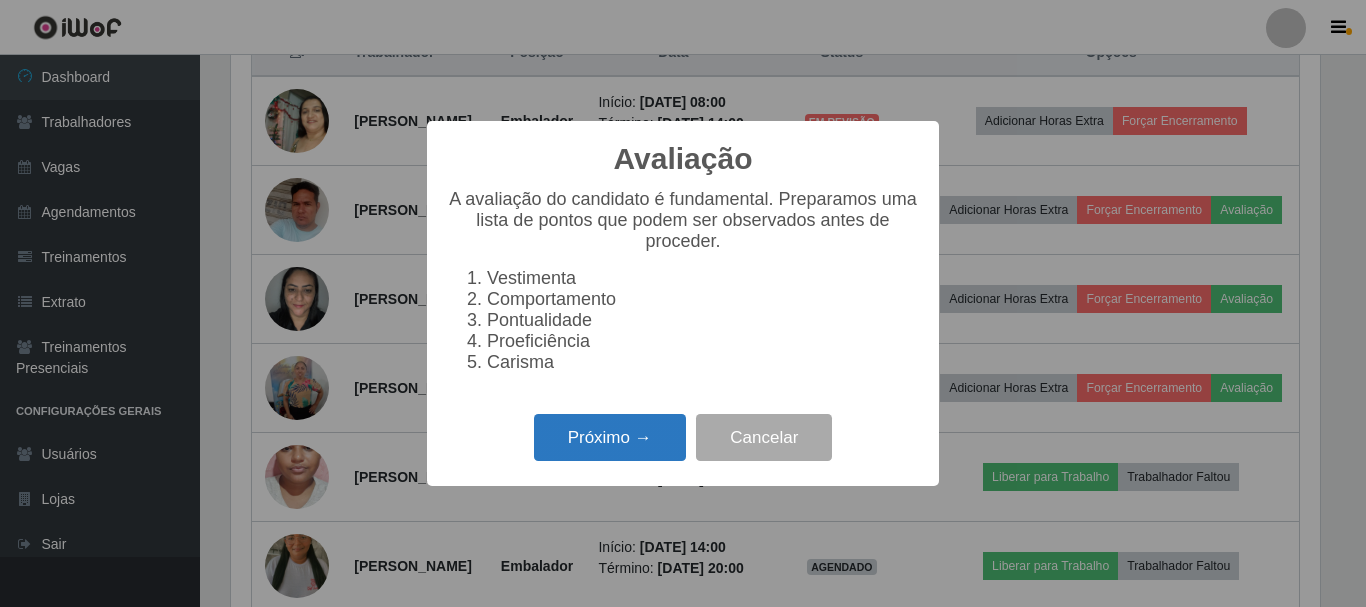 drag, startPoint x: 659, startPoint y: 456, endPoint x: 676, endPoint y: 447, distance: 19.235384 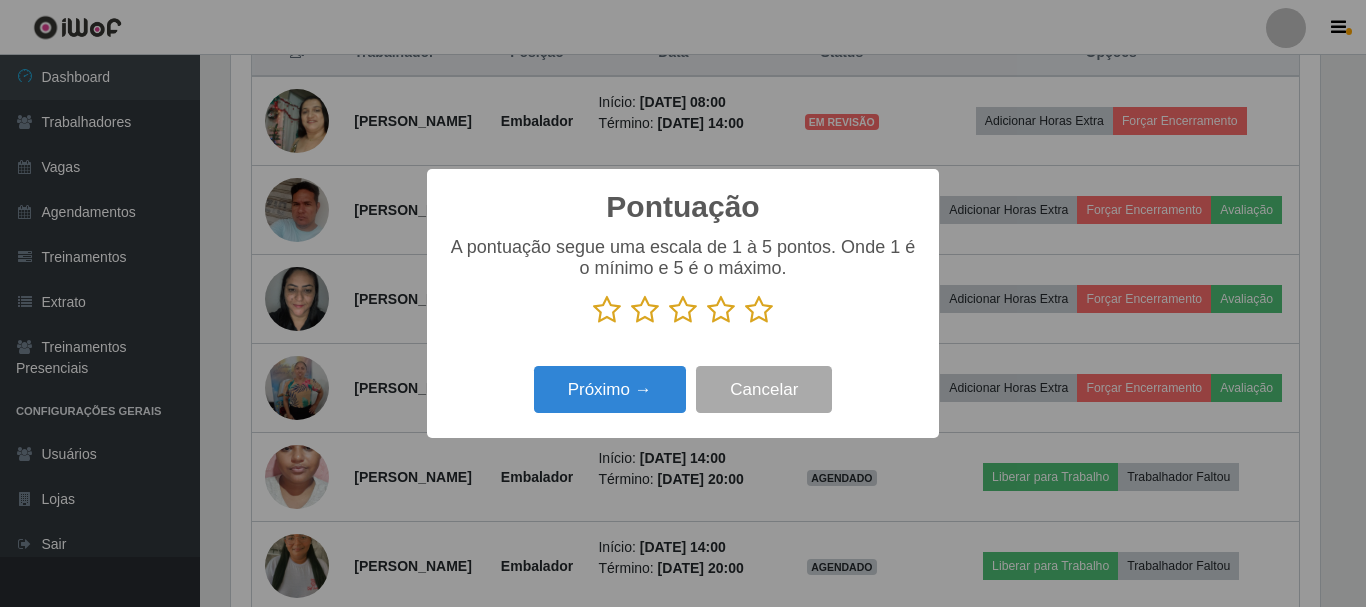 click at bounding box center [759, 310] 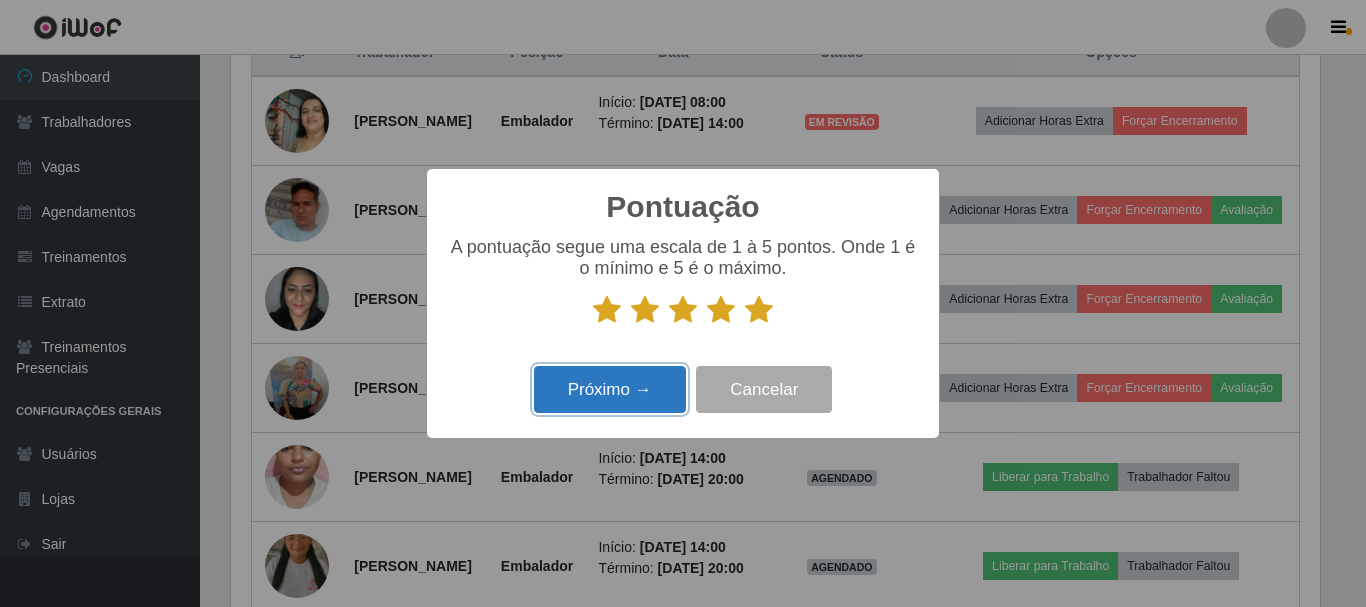 click on "Próximo →" at bounding box center [610, 389] 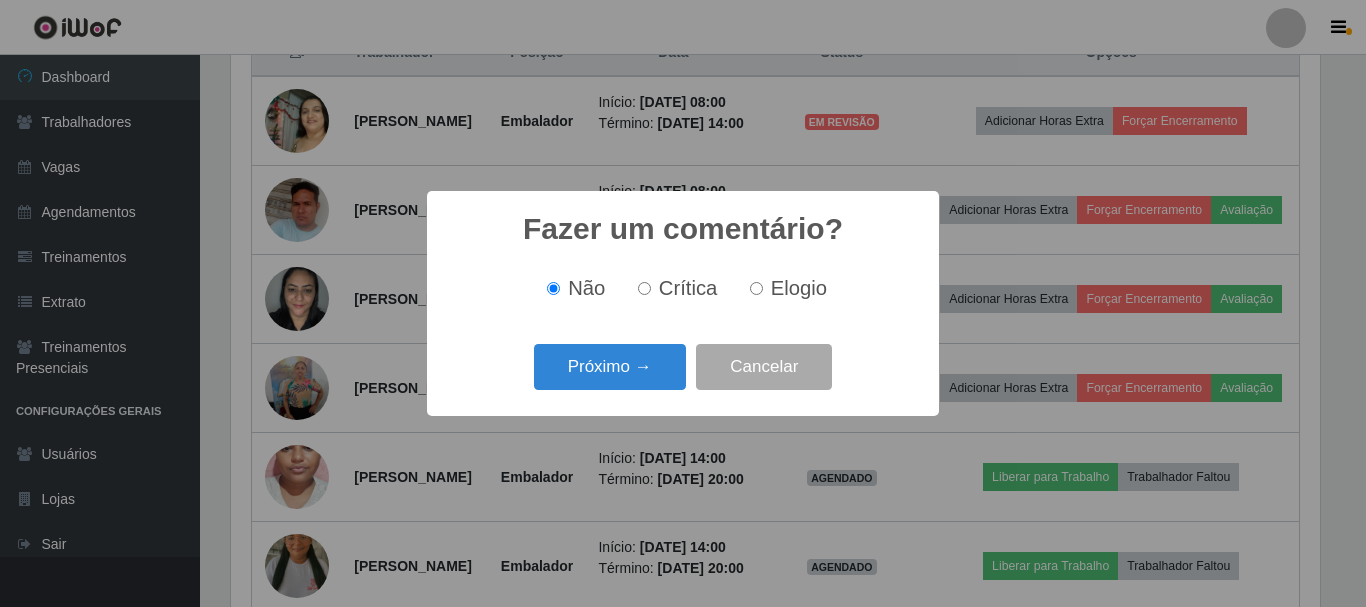 click on "Próximo →" at bounding box center [610, 367] 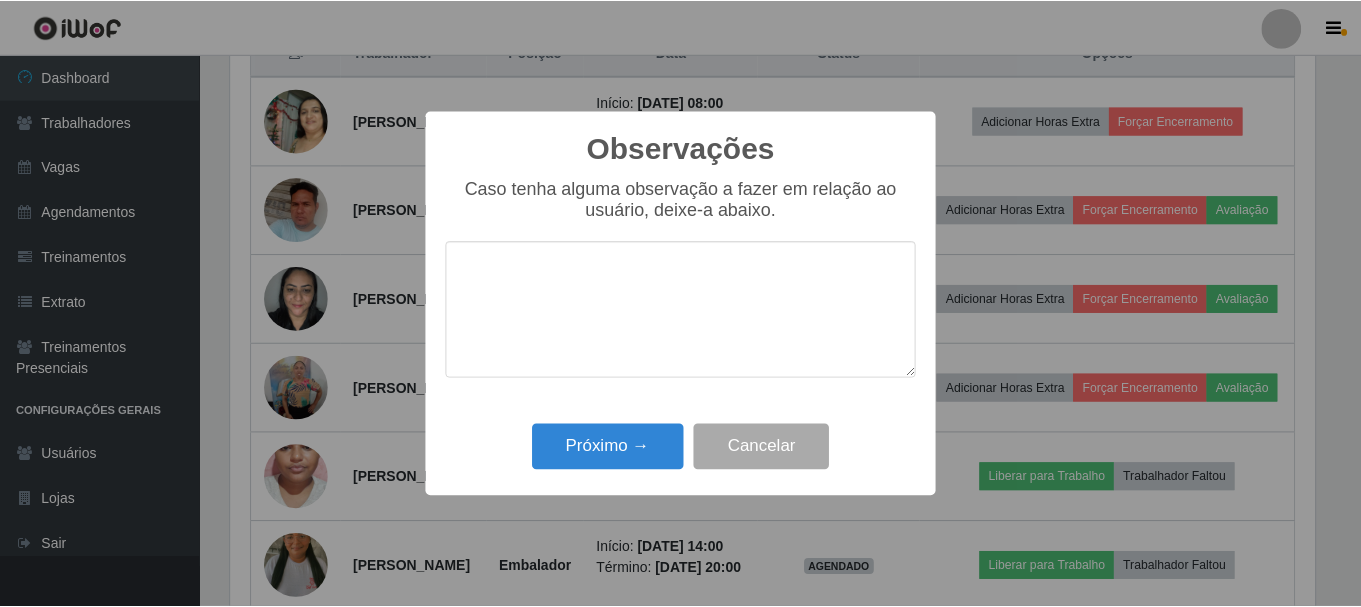scroll, scrollTop: 999585, scrollLeft: 998911, axis: both 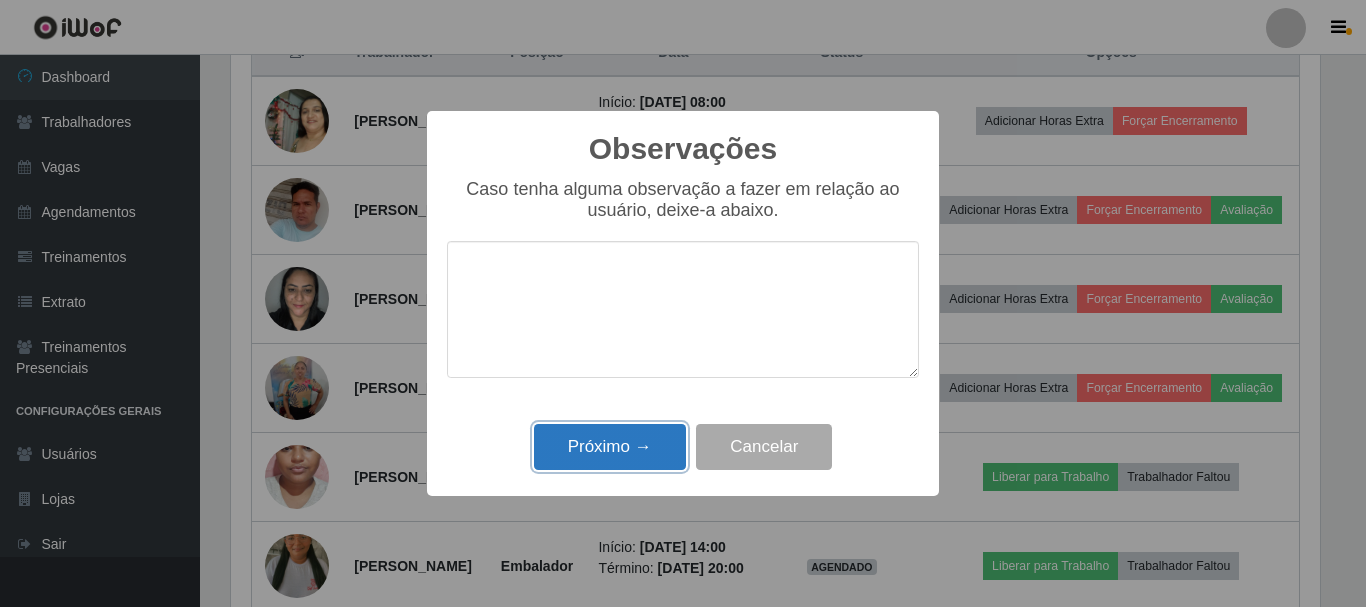 click on "Próximo →" at bounding box center [610, 447] 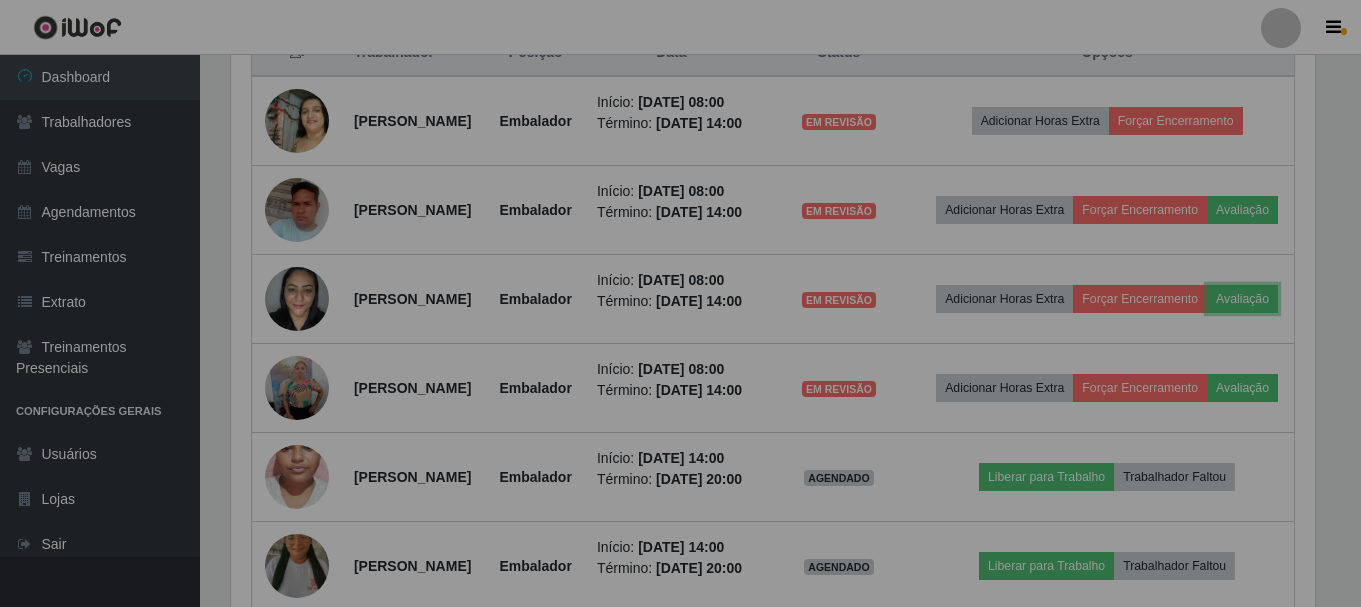 scroll, scrollTop: 999585, scrollLeft: 998901, axis: both 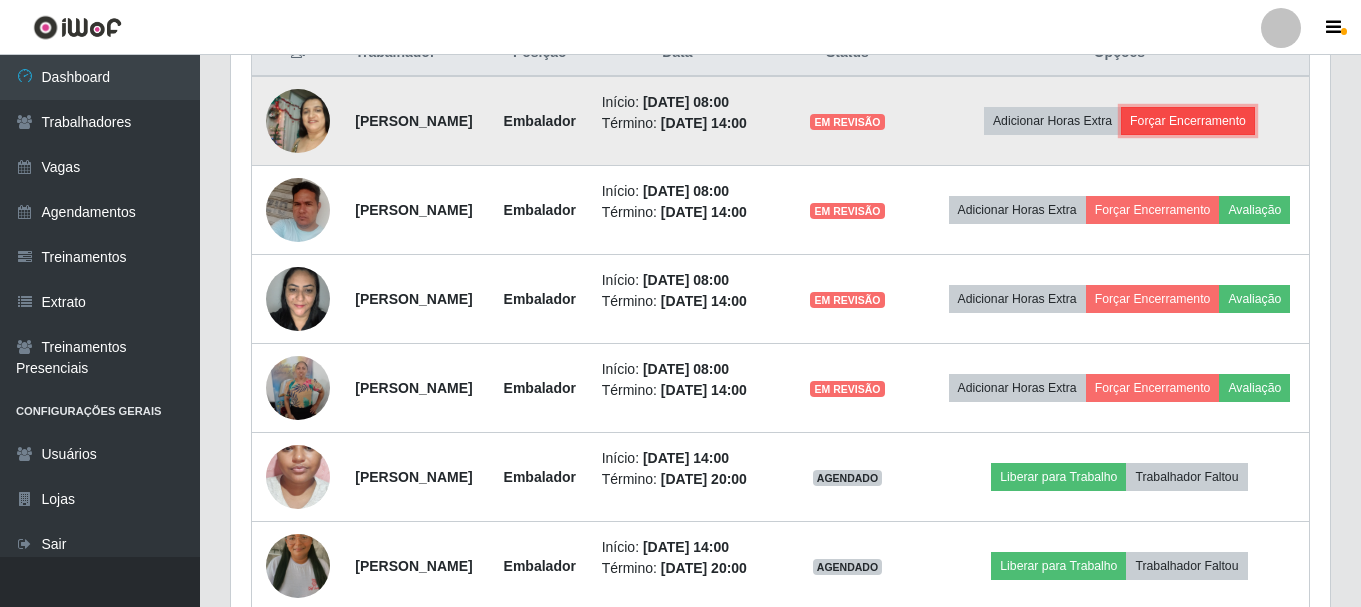 click on "Forçar Encerramento" at bounding box center [1188, 121] 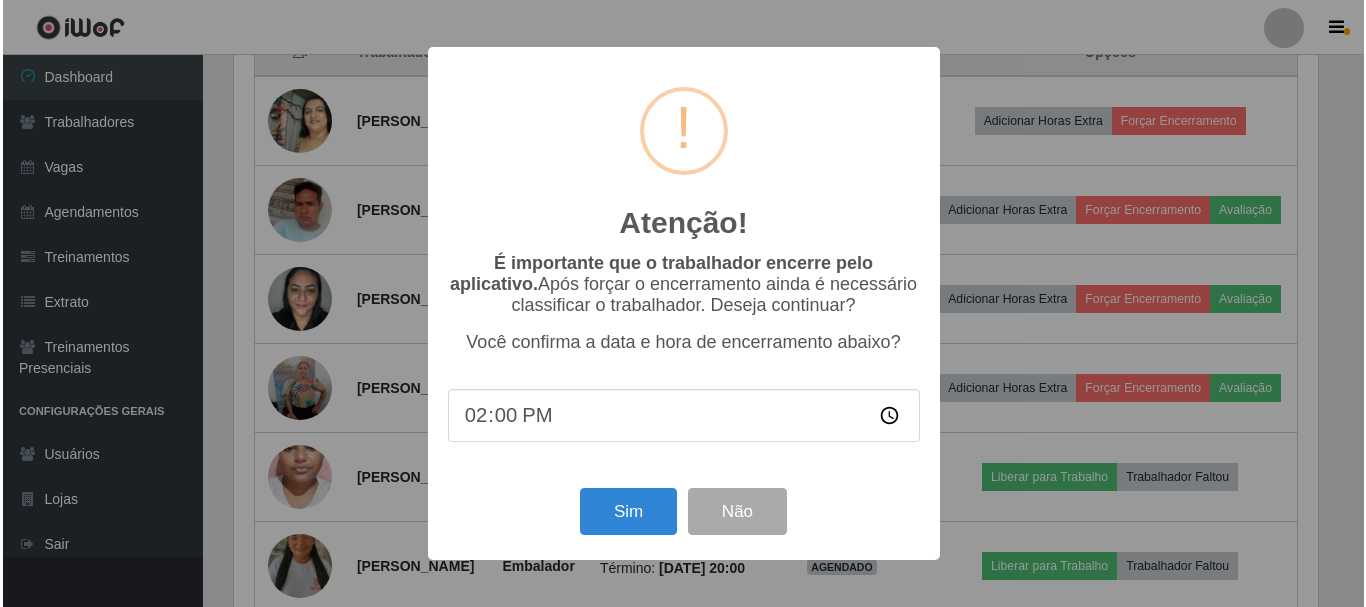 scroll, scrollTop: 999585, scrollLeft: 998911, axis: both 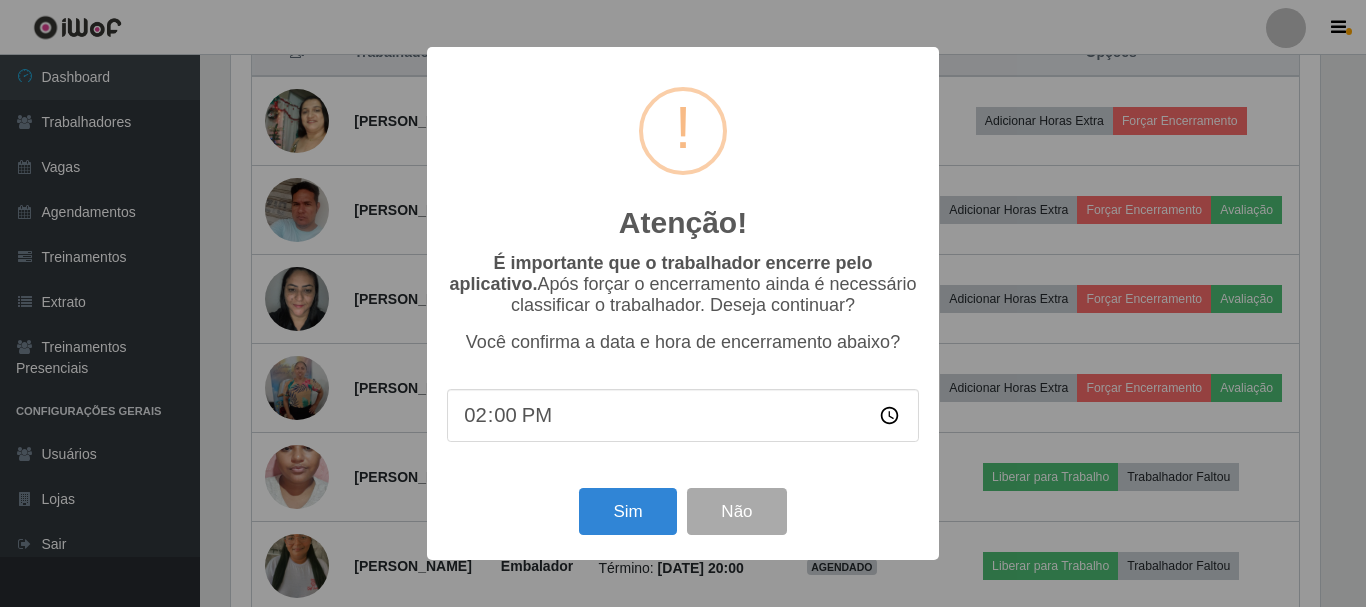 click on "Sim Não" at bounding box center (683, 511) 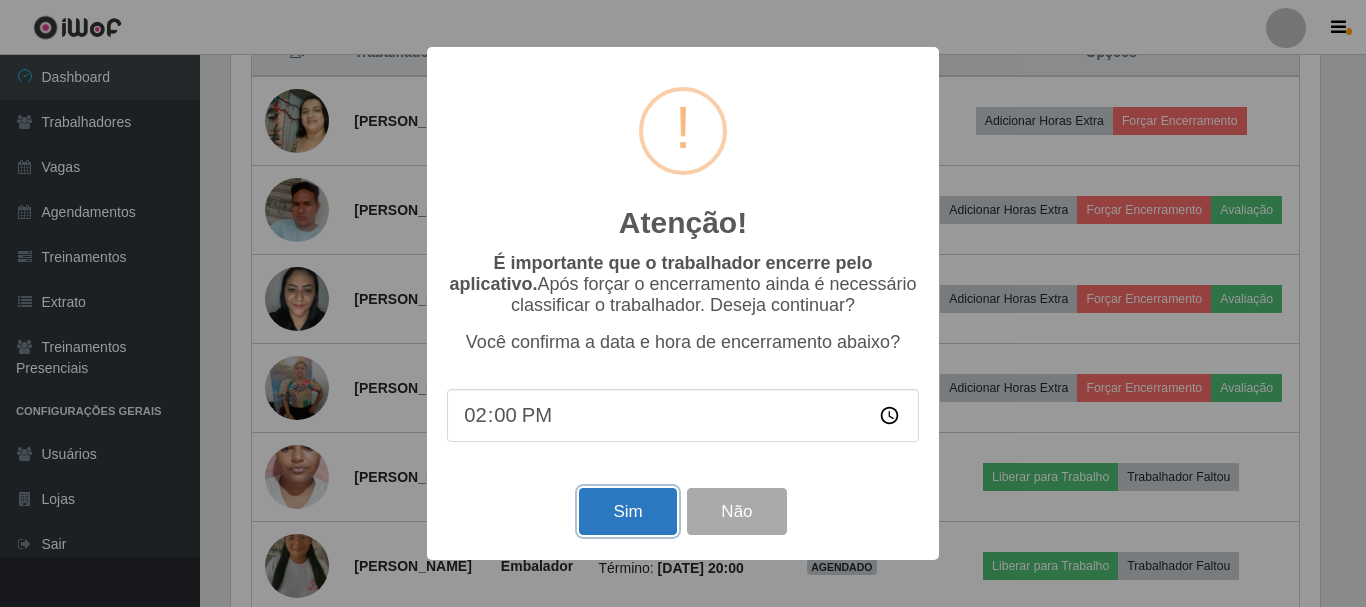 click on "Sim" at bounding box center [627, 511] 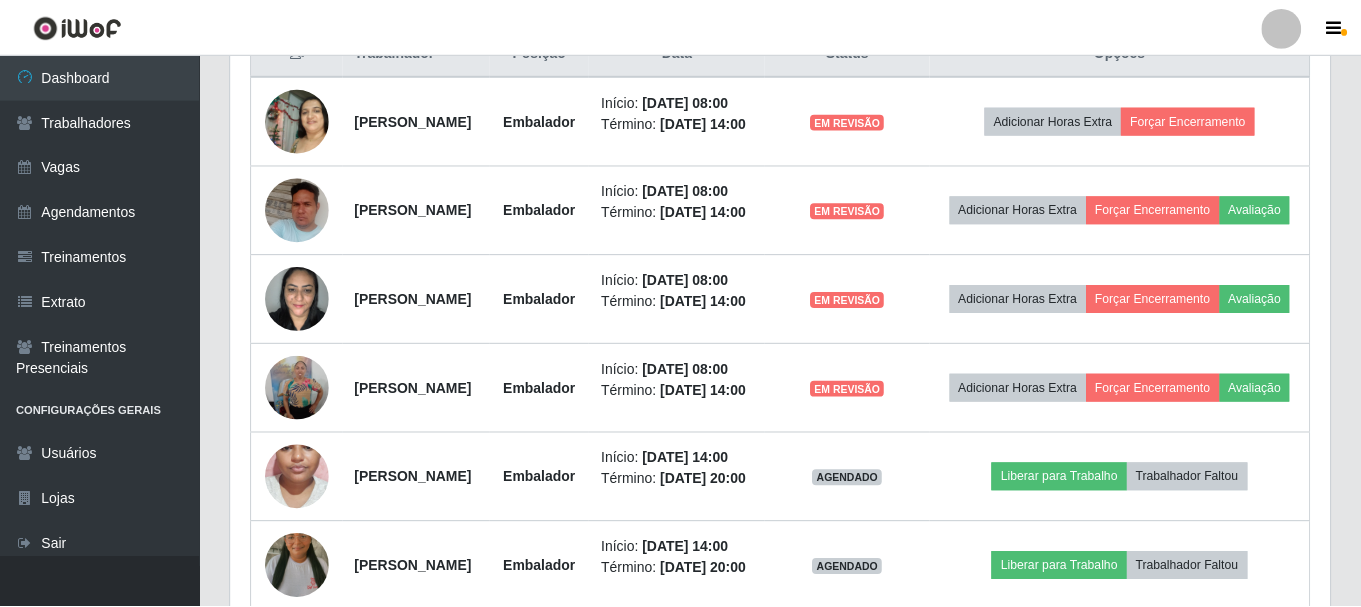 scroll, scrollTop: 999585, scrollLeft: 998901, axis: both 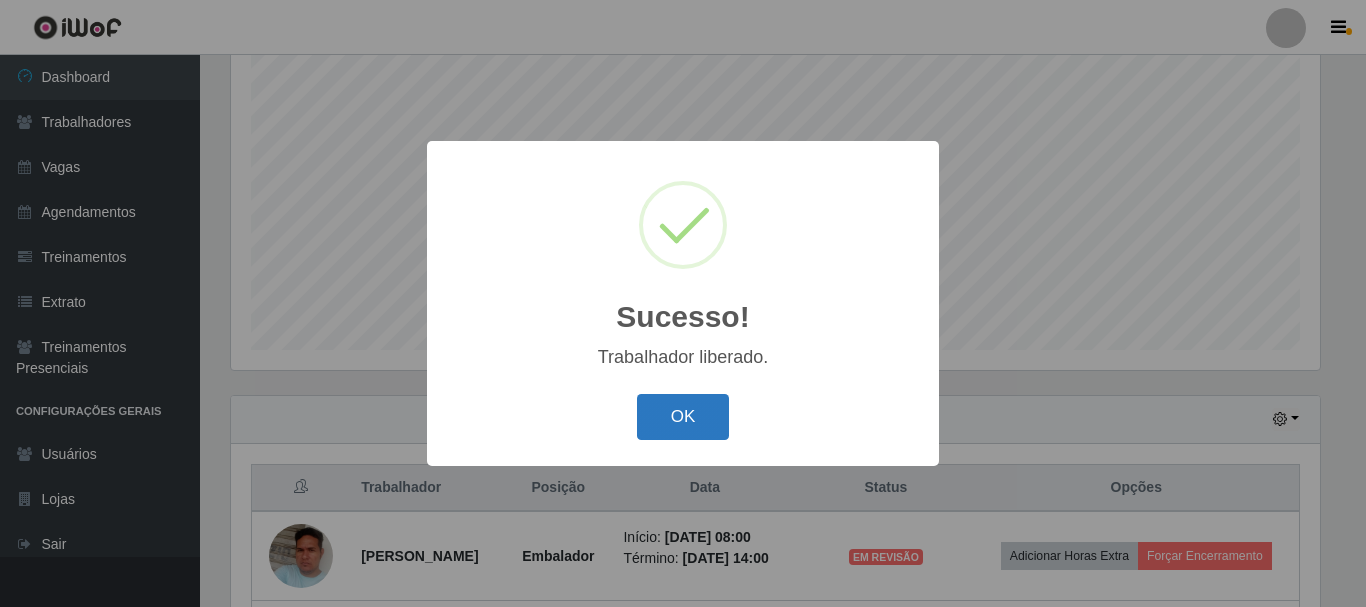 click on "OK" at bounding box center (683, 417) 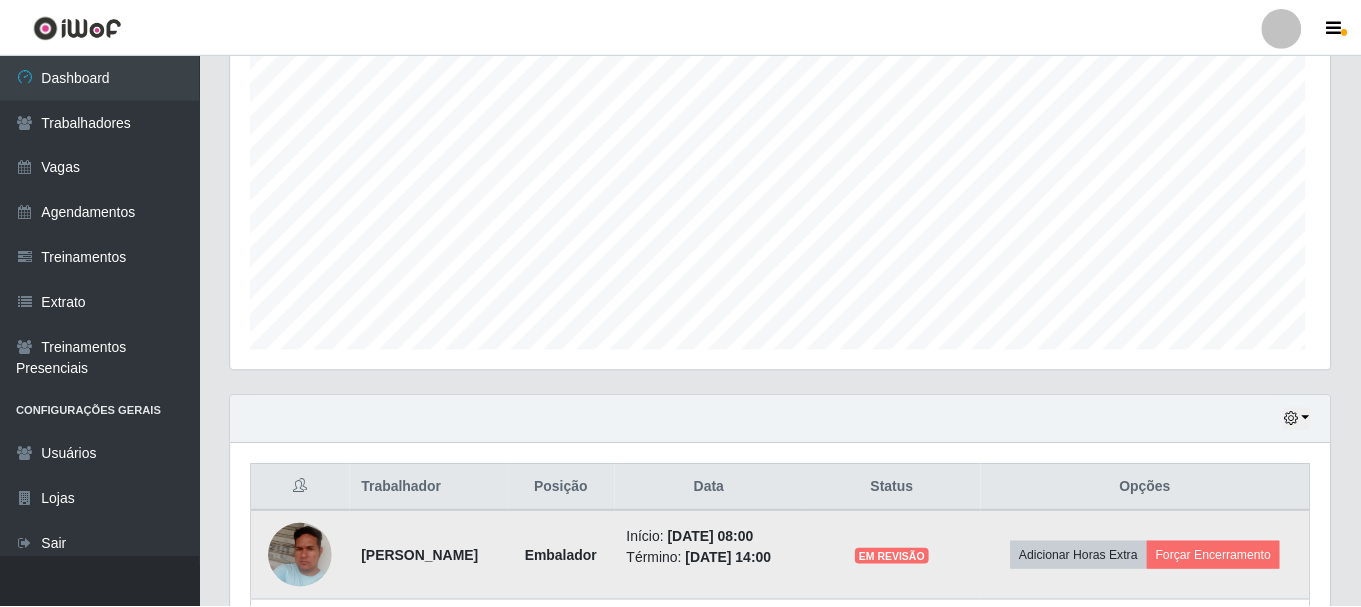 scroll, scrollTop: 999585, scrollLeft: 998901, axis: both 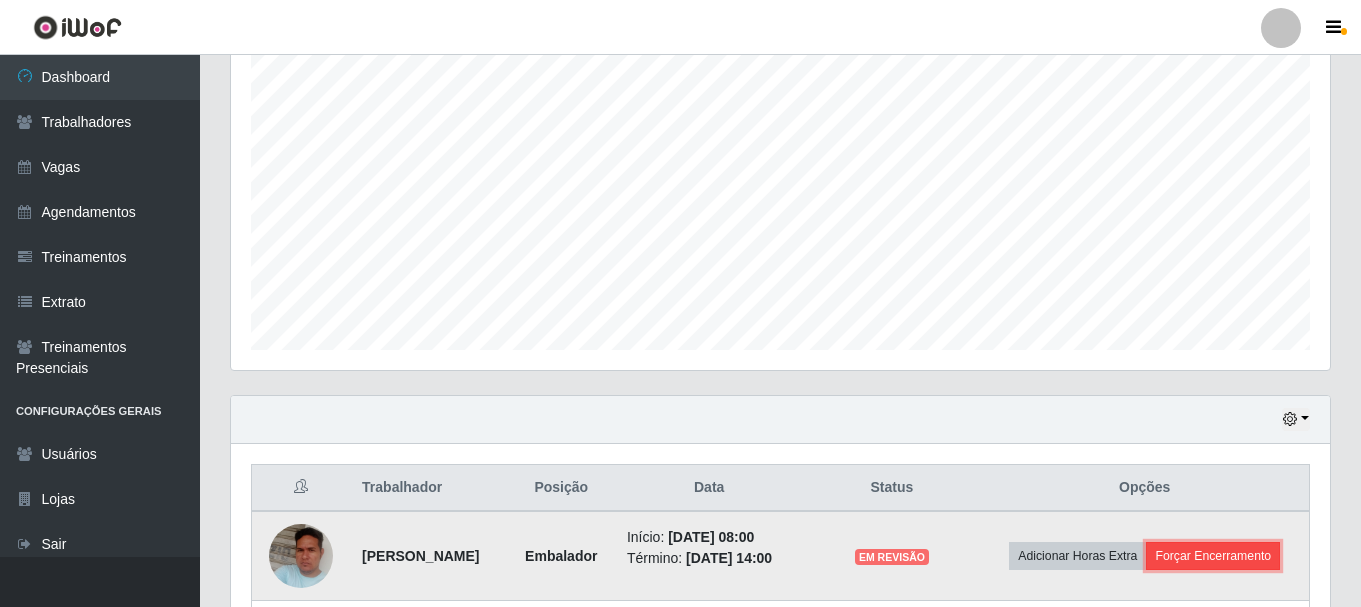 click on "Forçar Encerramento" at bounding box center (1213, 556) 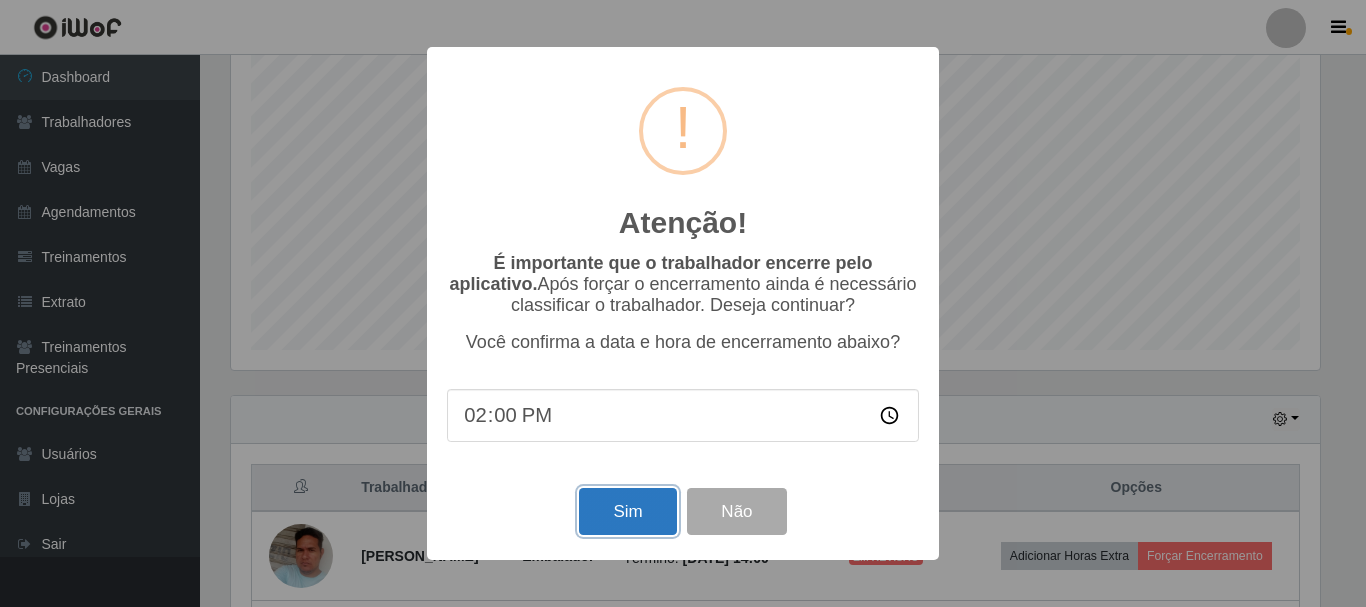 click on "Sim" at bounding box center (627, 511) 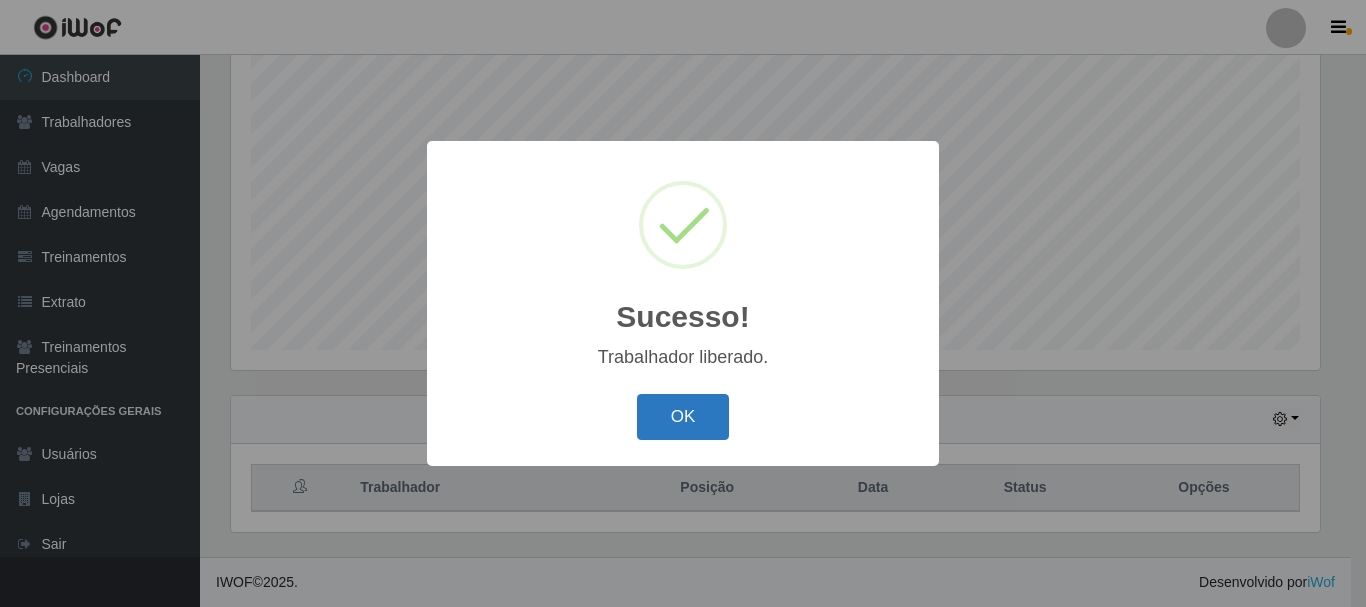 click on "OK" at bounding box center [683, 417] 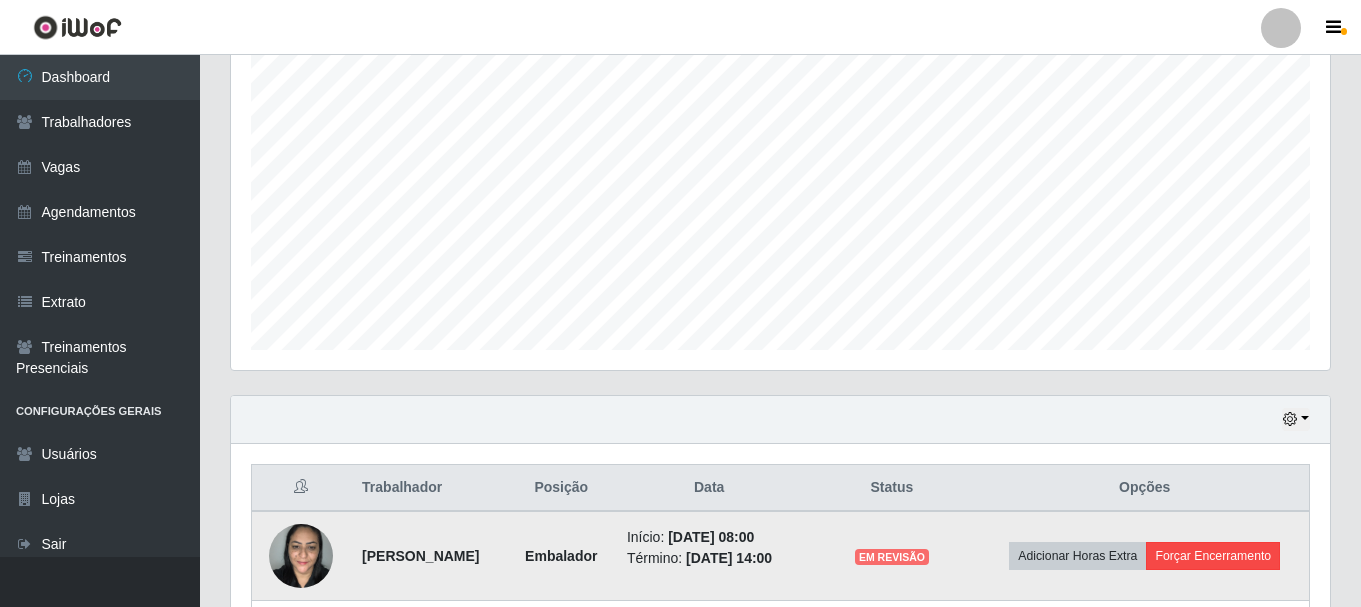 drag, startPoint x: 1233, startPoint y: 584, endPoint x: 1182, endPoint y: 575, distance: 51.78803 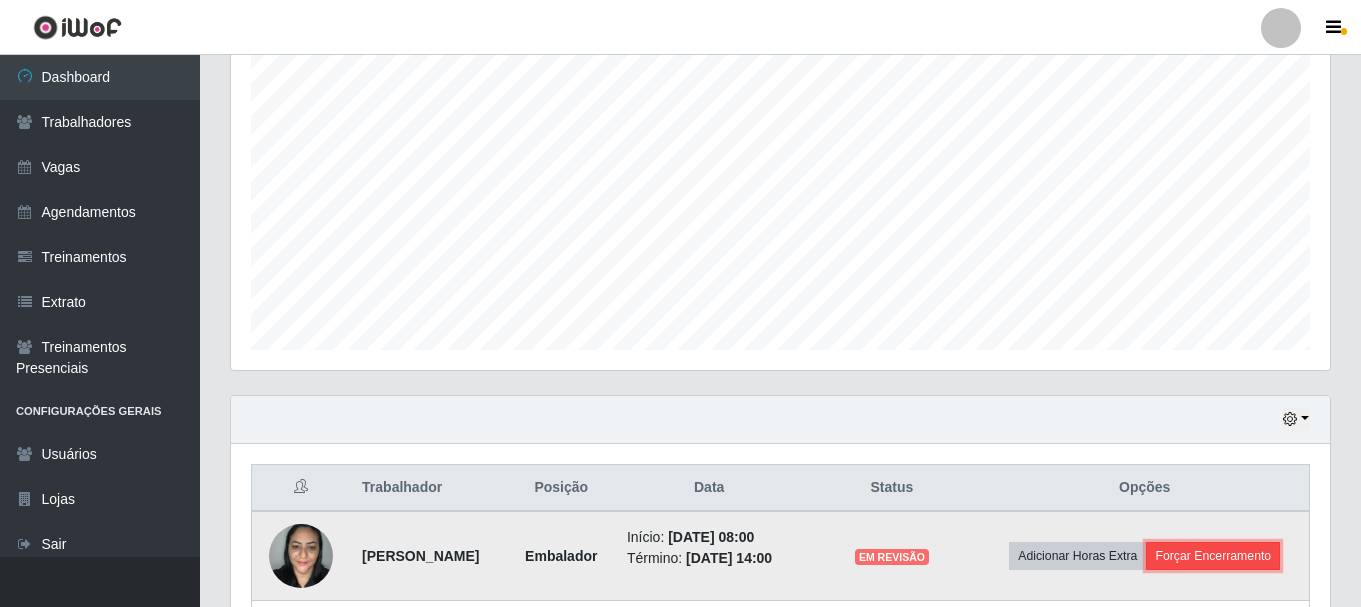 click on "Forçar Encerramento" at bounding box center (1213, 556) 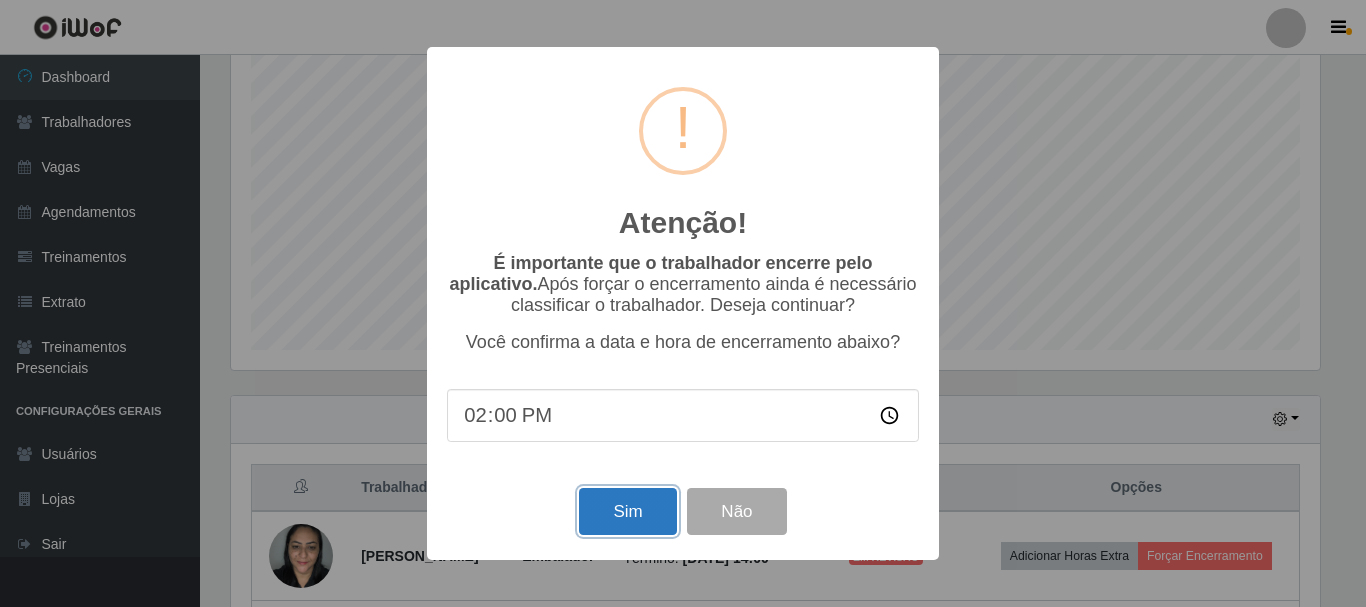 click on "Sim" at bounding box center [627, 511] 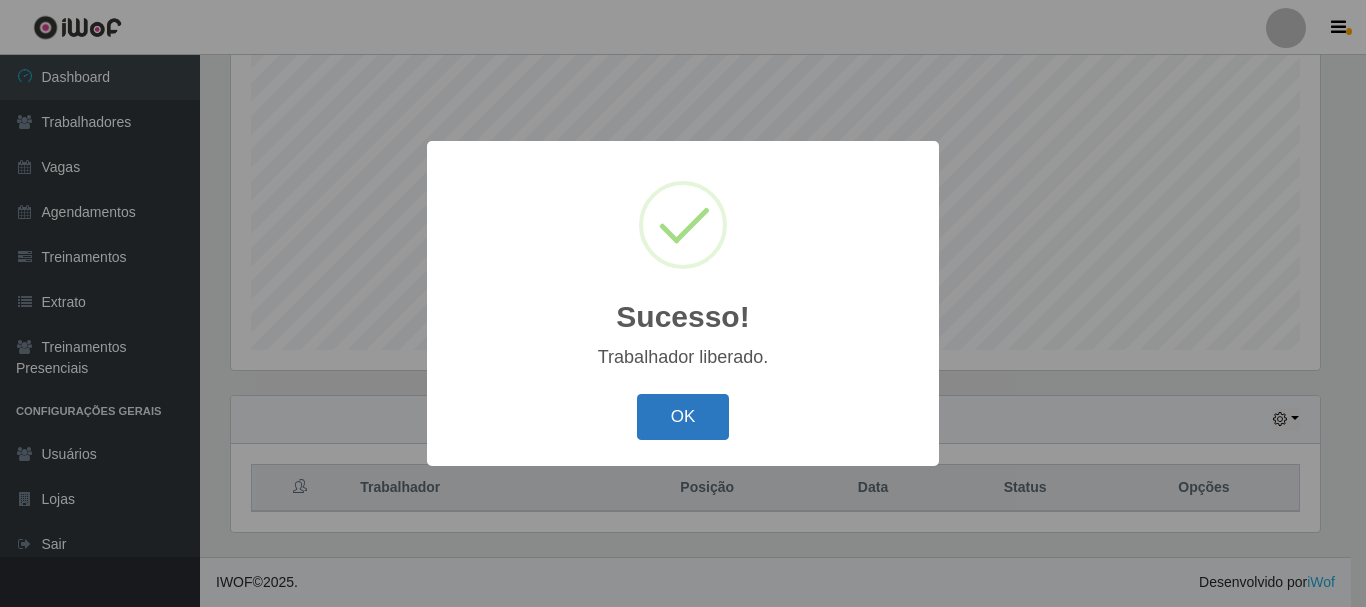 click on "OK" at bounding box center [683, 417] 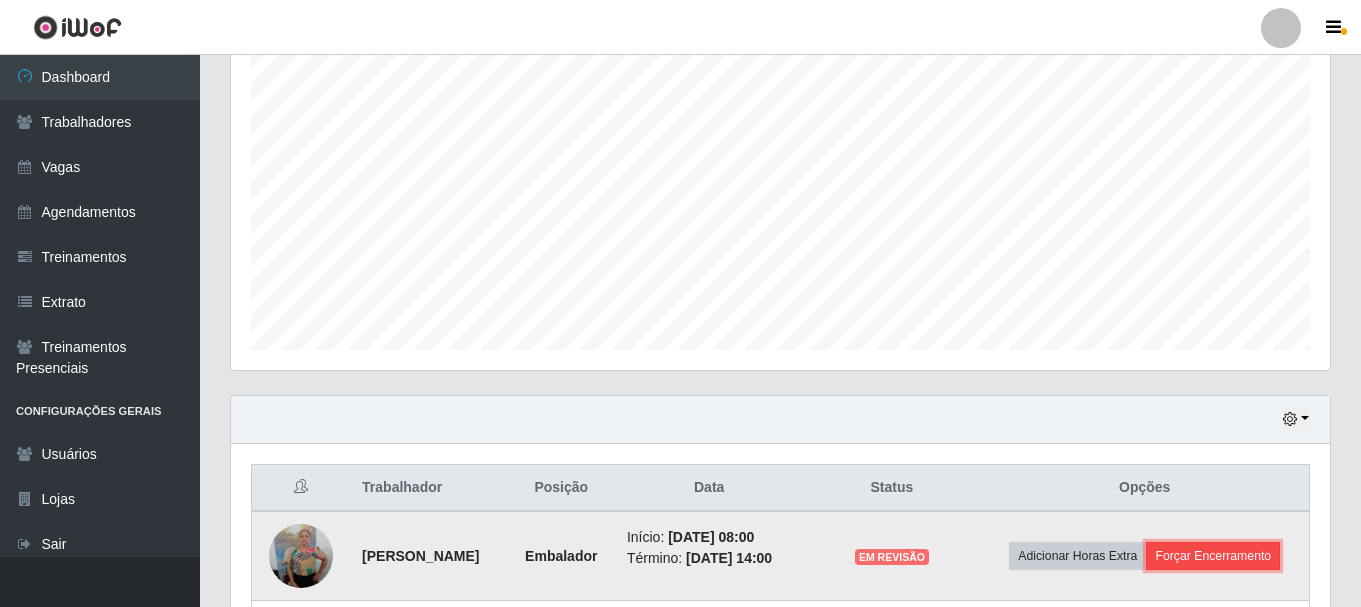 click on "Forçar Encerramento" at bounding box center [1213, 556] 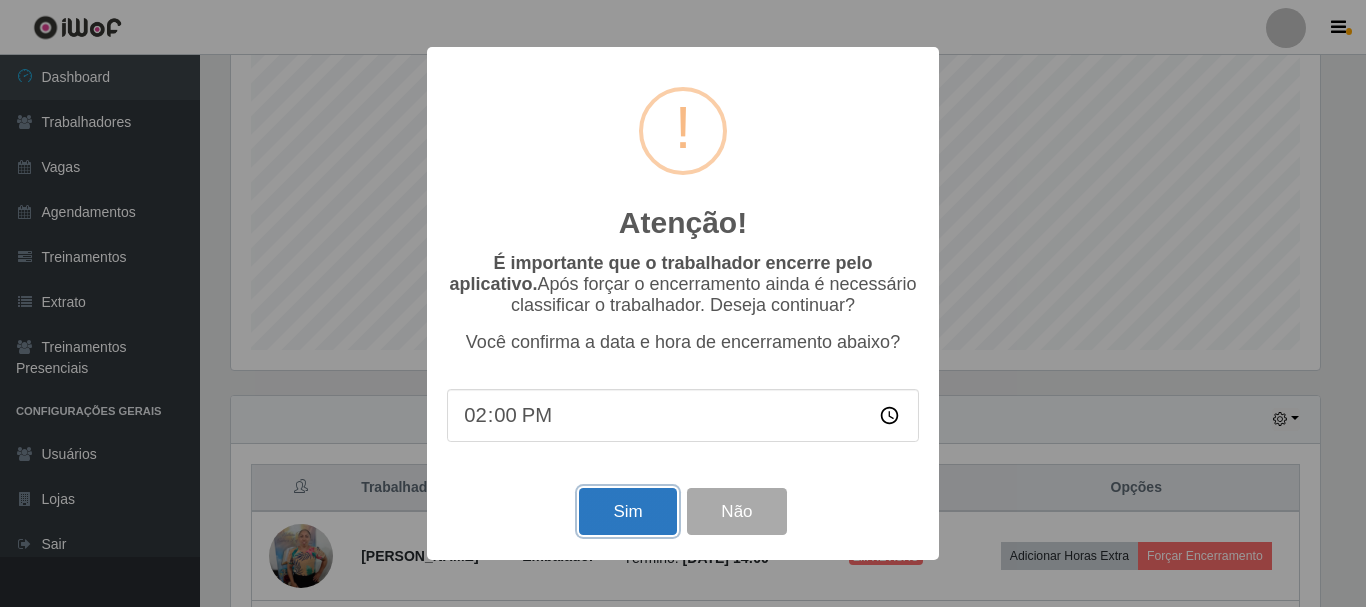 click on "Sim" at bounding box center (627, 511) 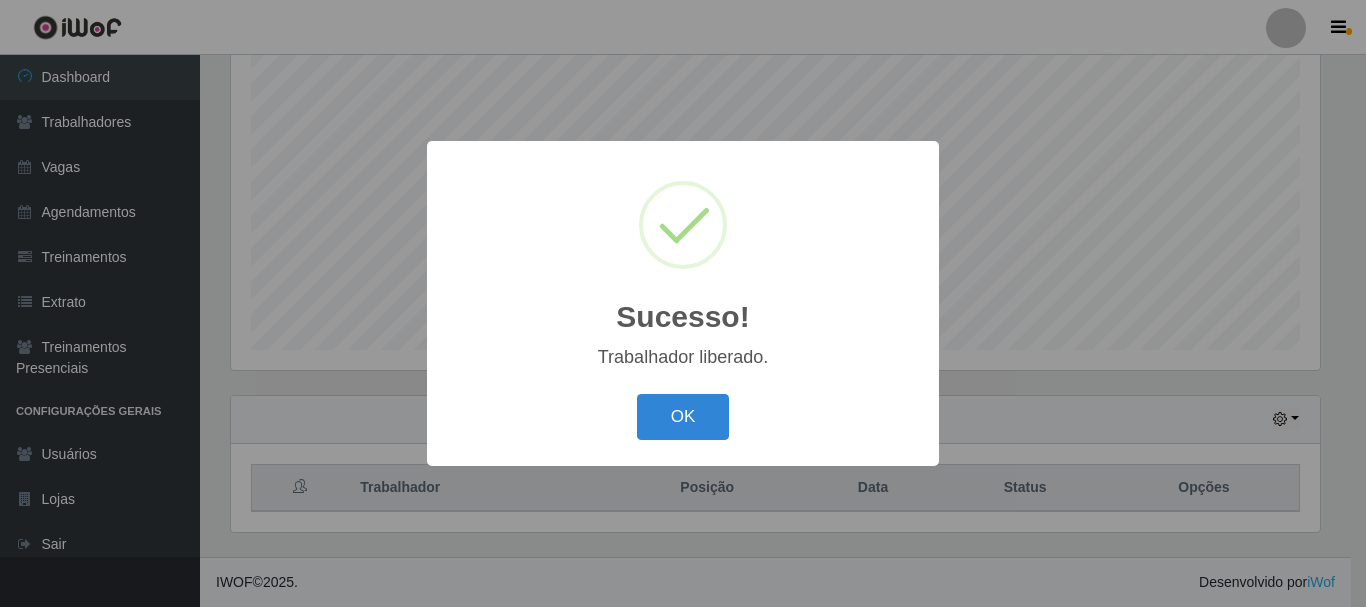click on "Sucesso! × Trabalhador liberado. OK Cancel" at bounding box center [683, 303] 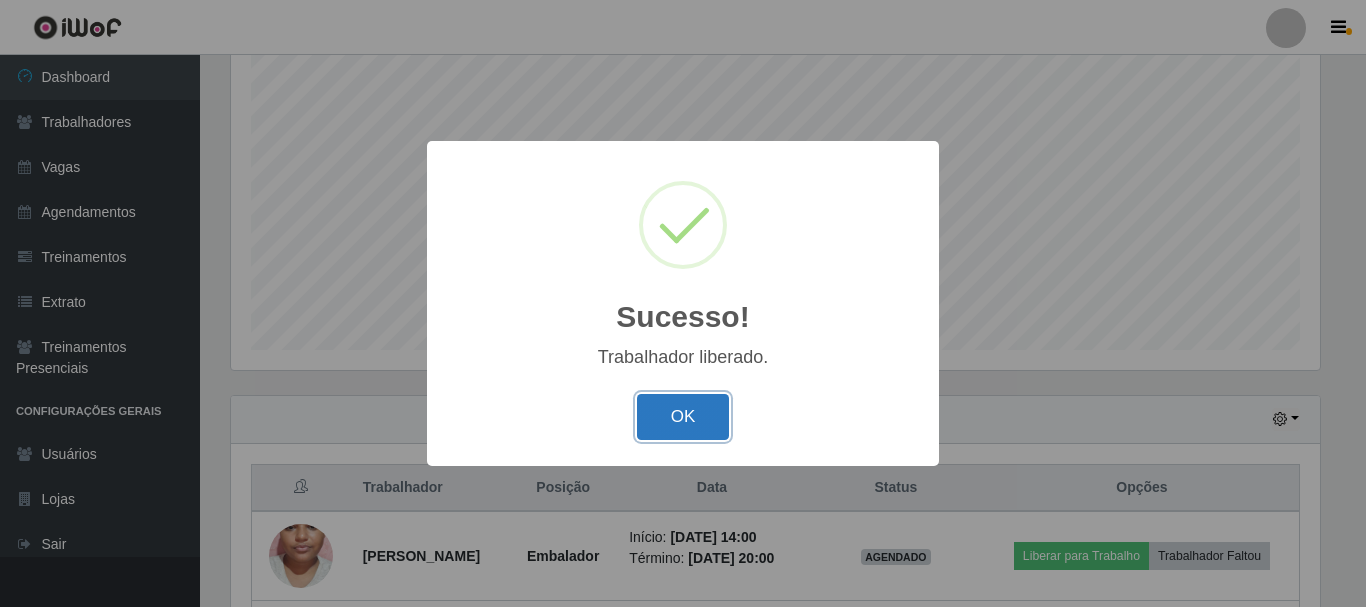 click on "OK" at bounding box center (683, 417) 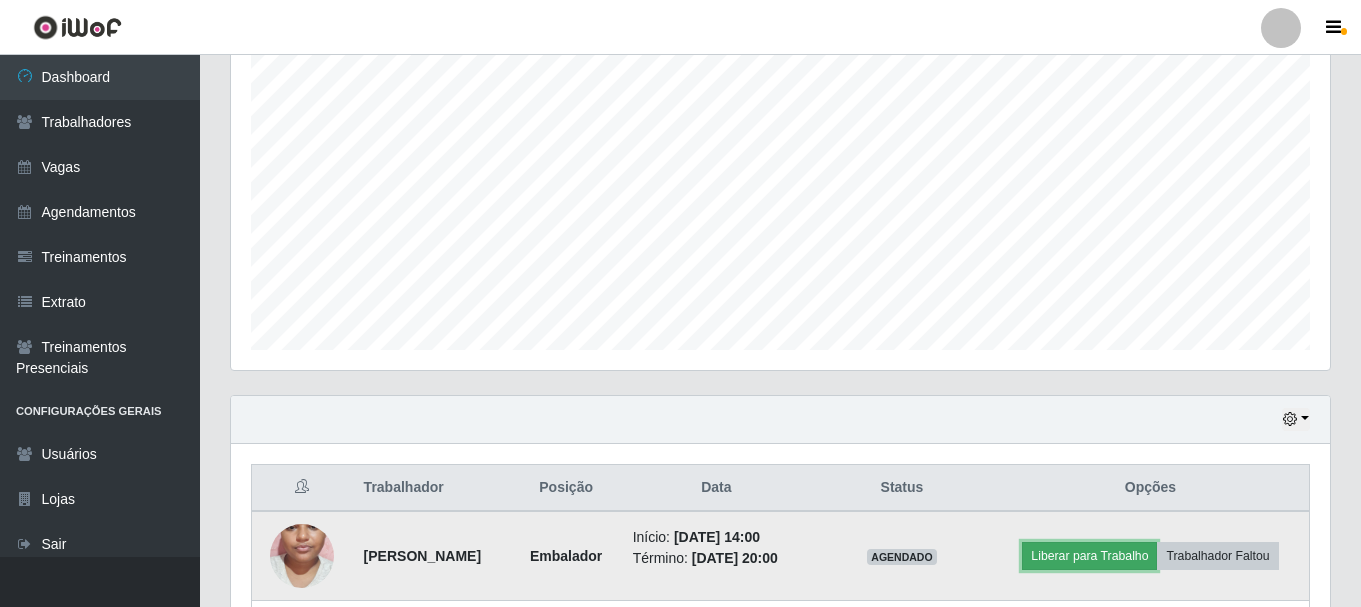 click on "Liberar para Trabalho" at bounding box center (1089, 556) 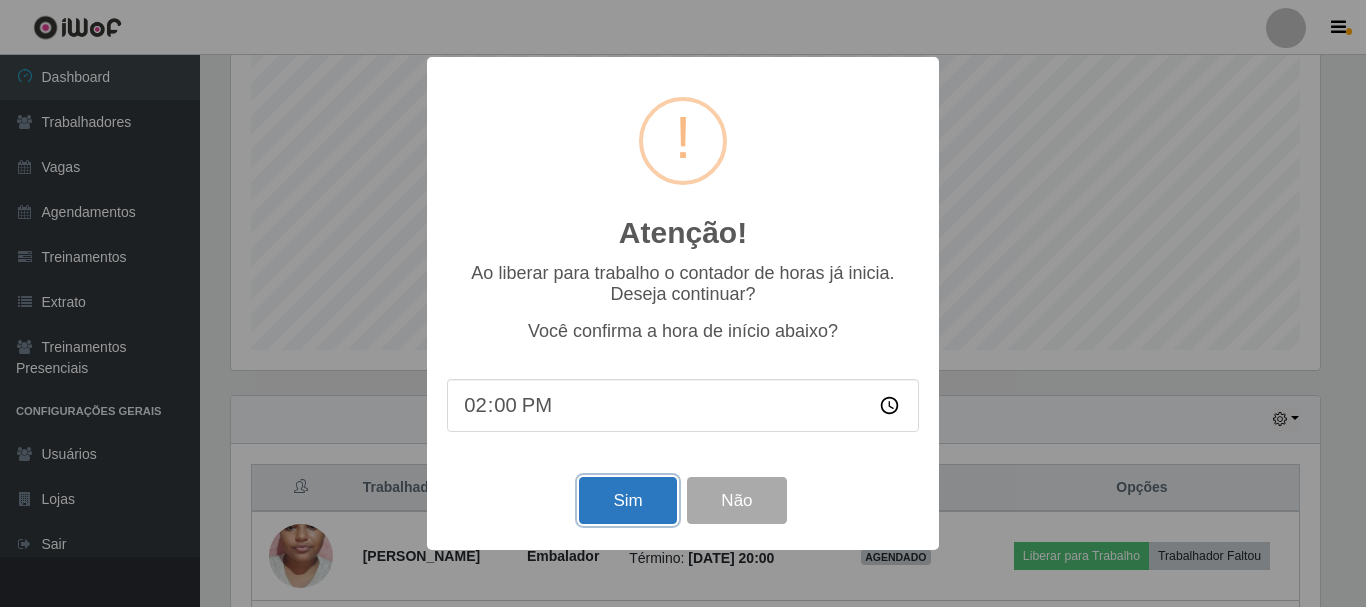 click on "Sim" at bounding box center (627, 500) 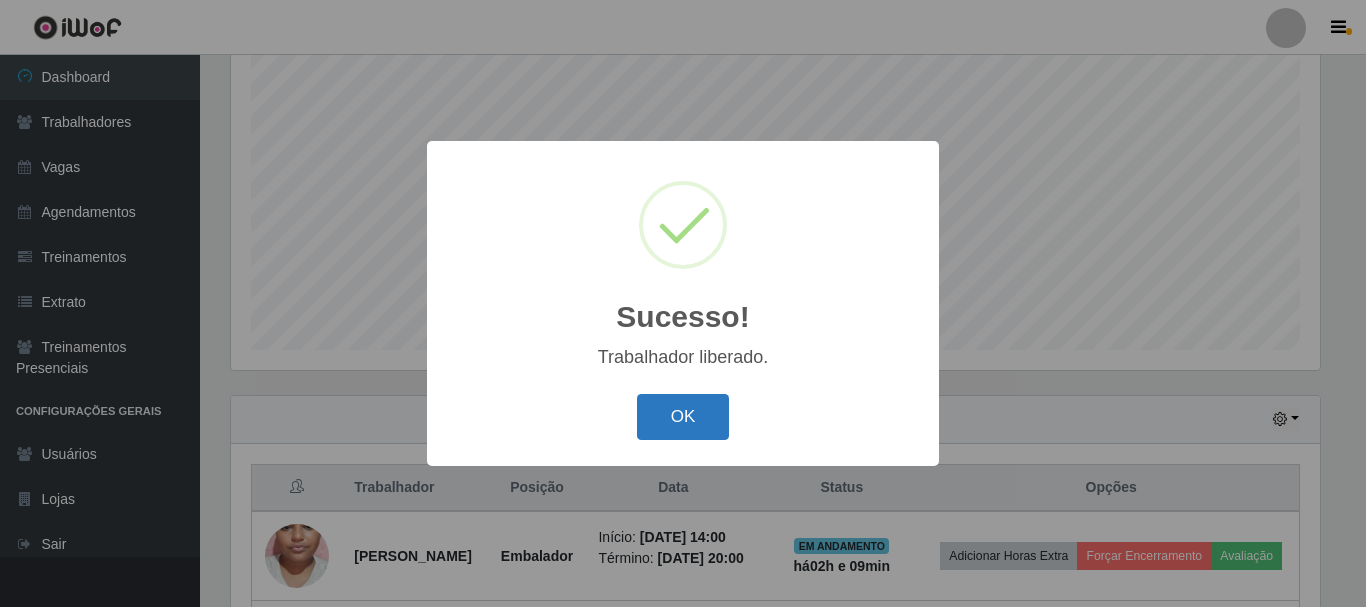 click on "OK" at bounding box center [683, 417] 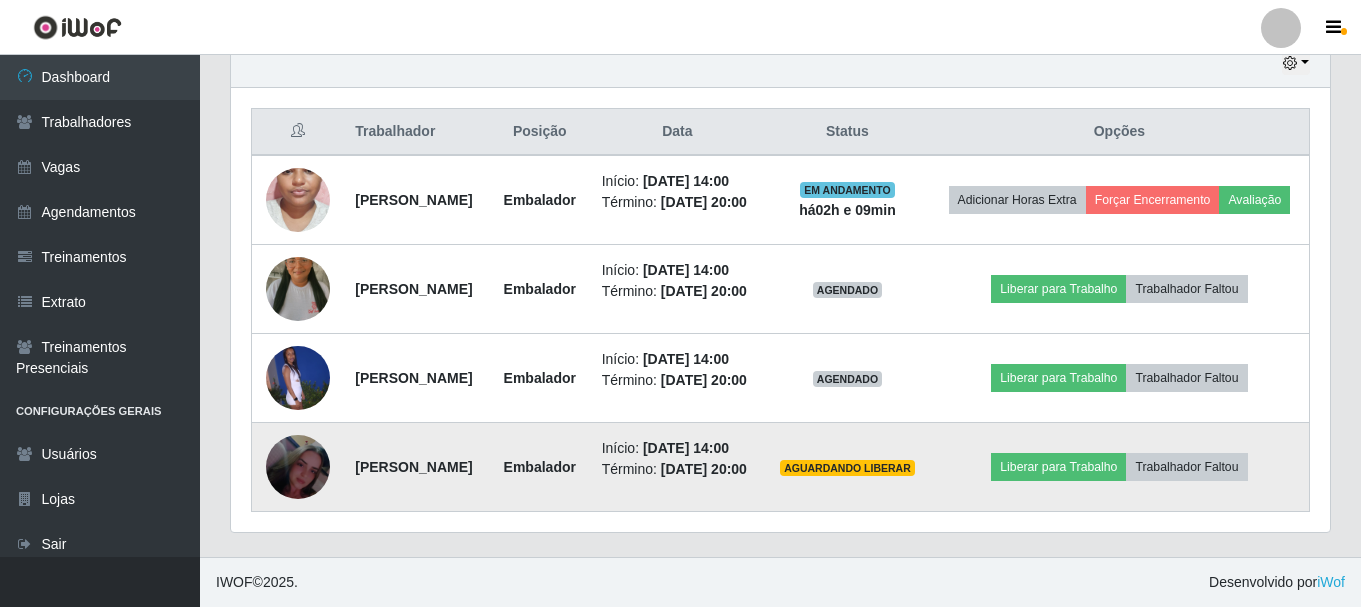 click on "Liberar para Trabalho Trabalhador Faltou" at bounding box center (1120, 467) 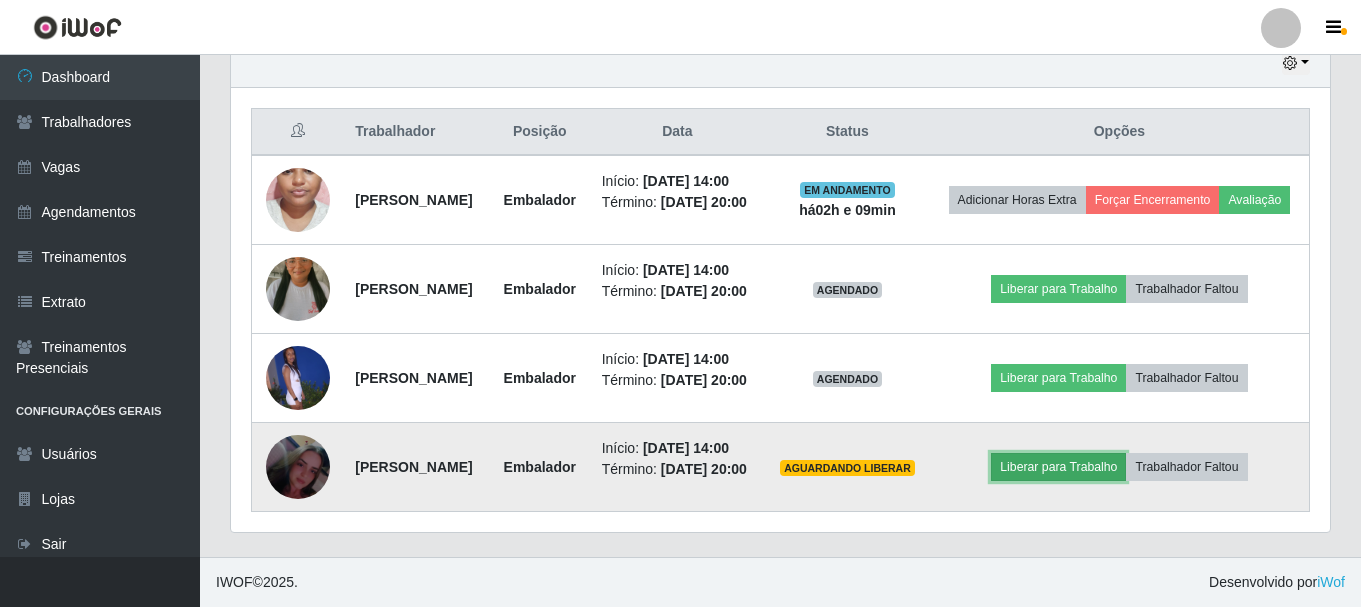 click on "Liberar para Trabalho" at bounding box center (1058, 467) 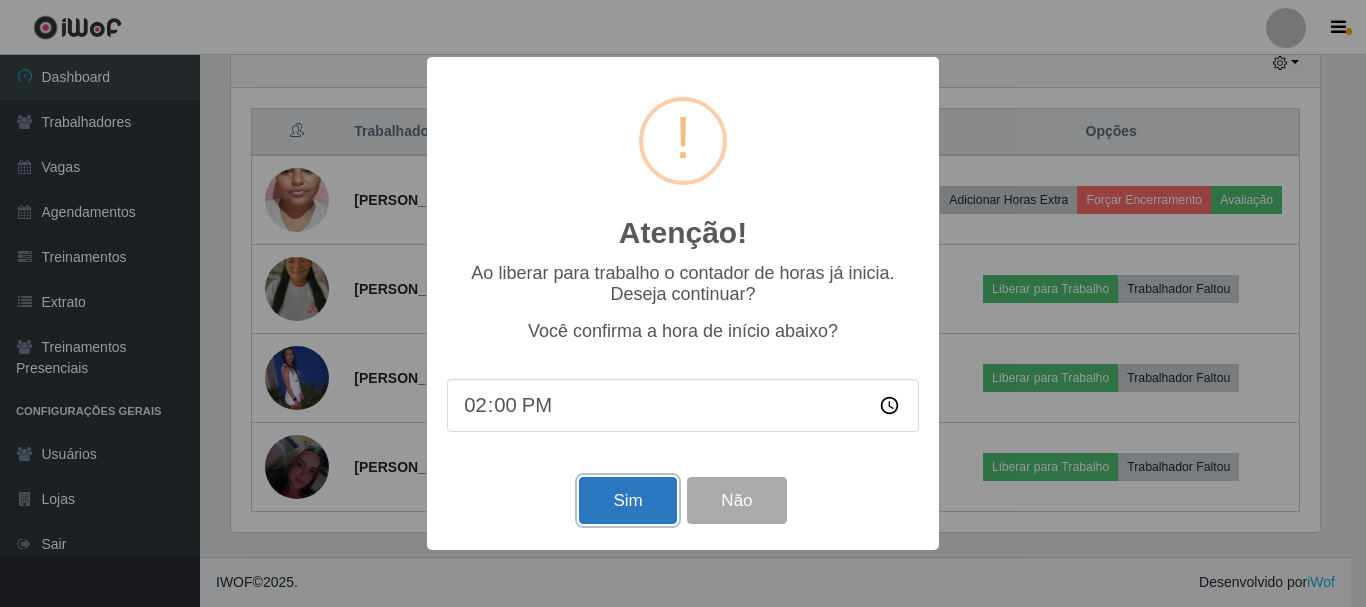 click on "Sim" at bounding box center [627, 500] 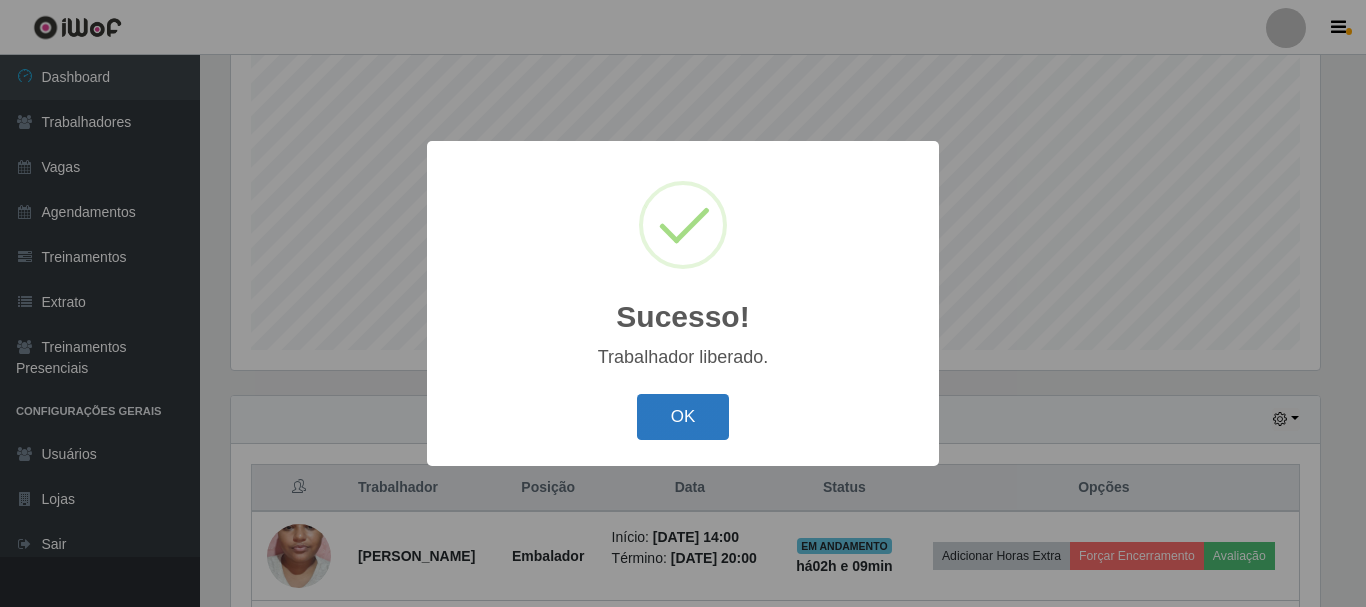 drag, startPoint x: 647, startPoint y: 411, endPoint x: 900, endPoint y: 484, distance: 263.3211 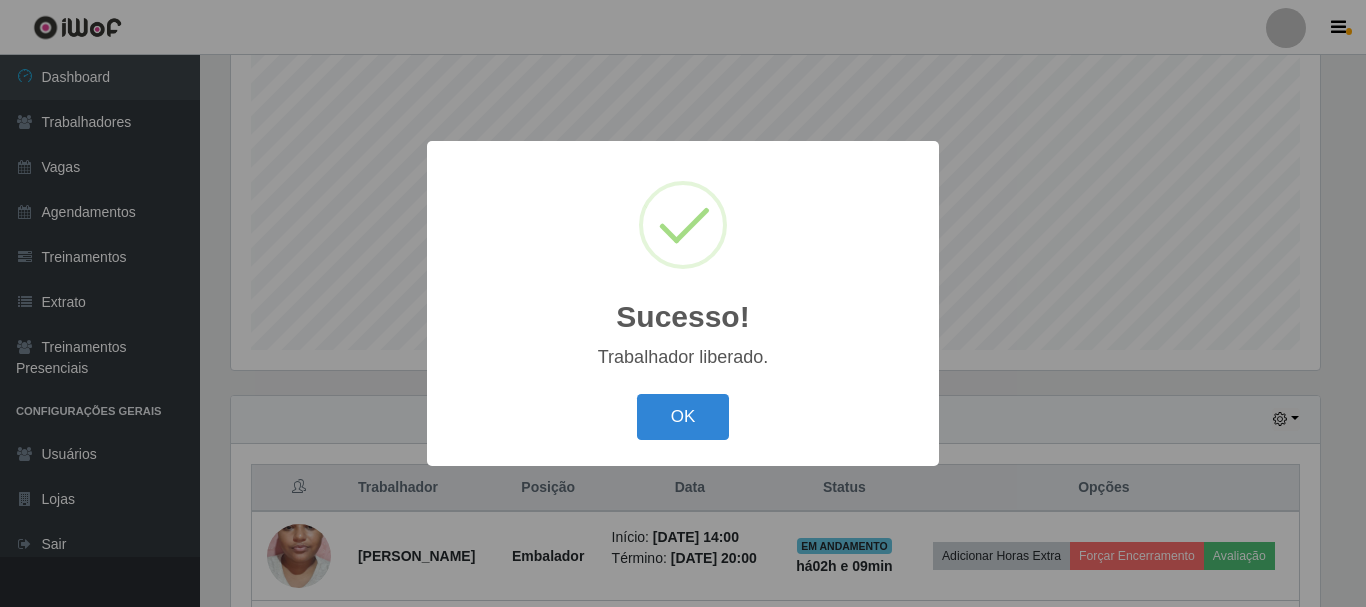 click on "OK" at bounding box center (683, 417) 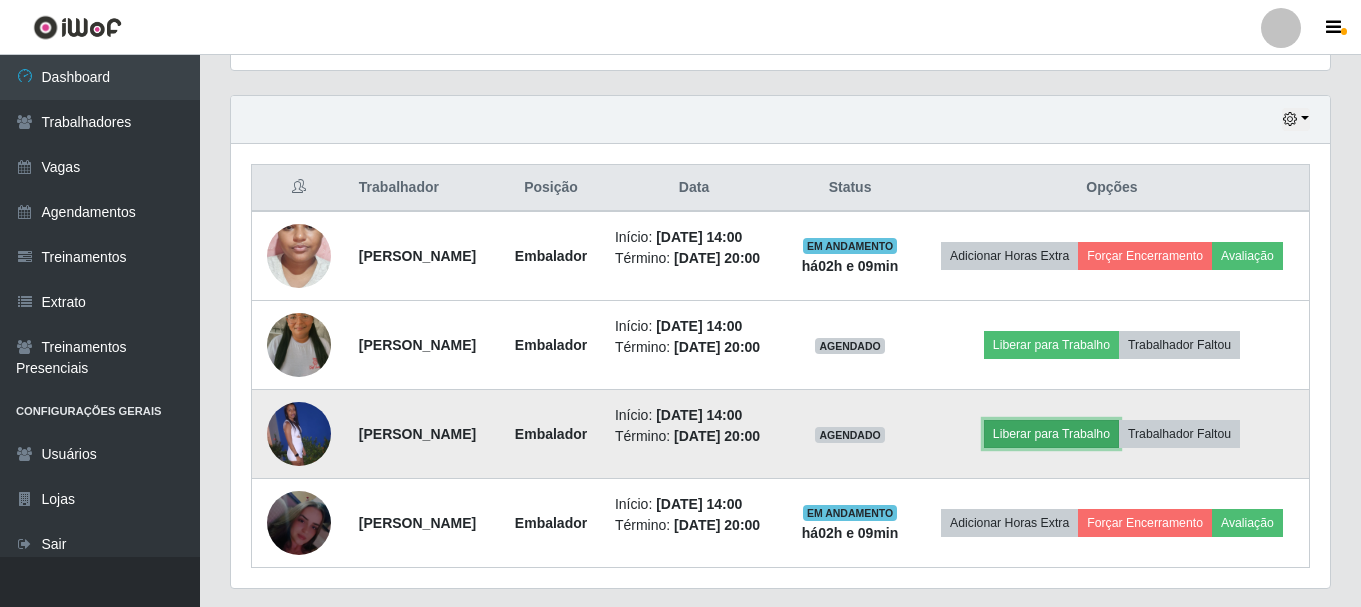 click on "Liberar para Trabalho" at bounding box center (1051, 434) 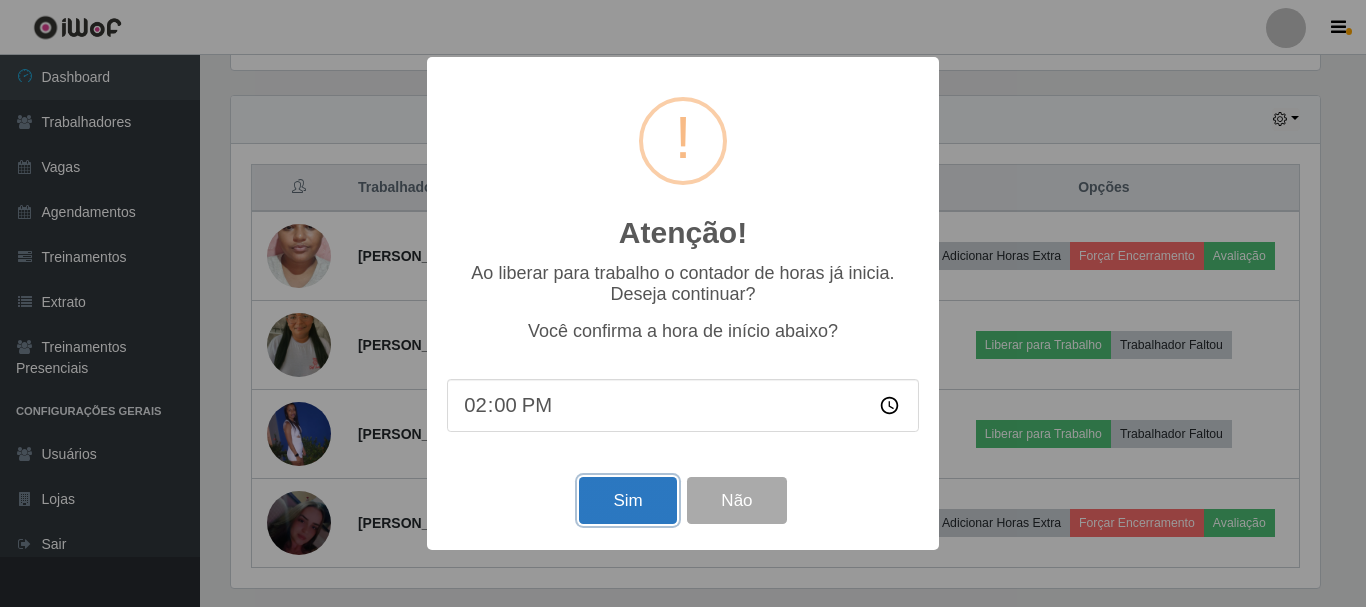 click on "Sim" at bounding box center [627, 500] 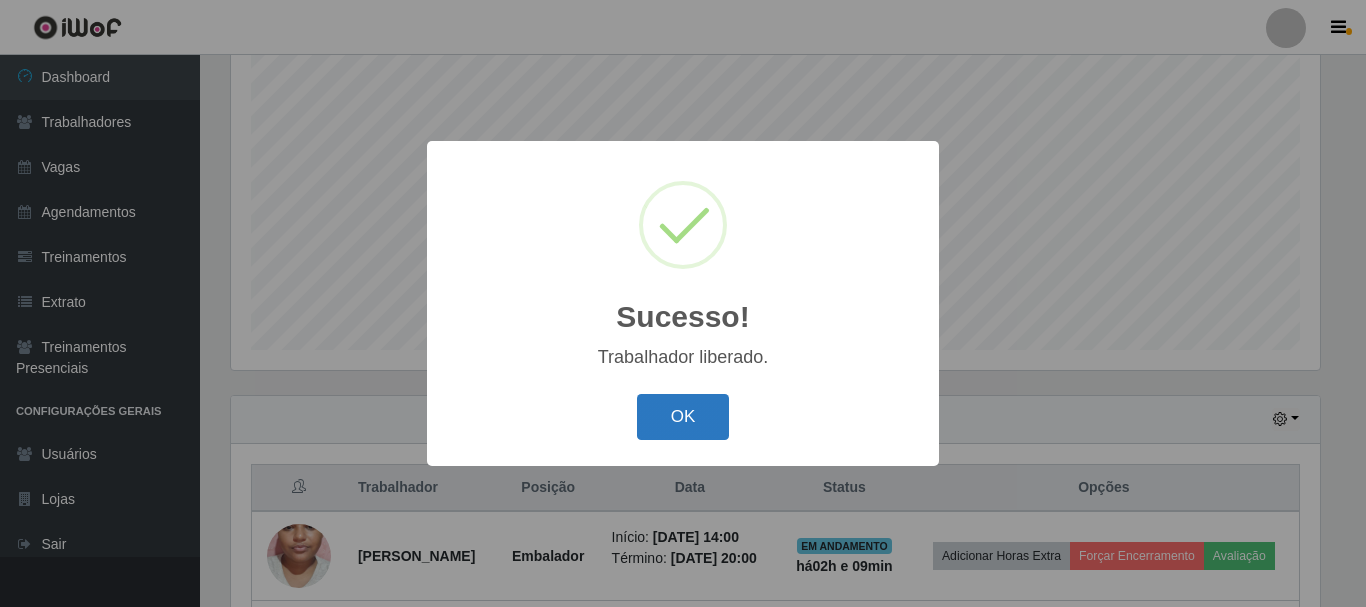 click on "OK" at bounding box center [683, 417] 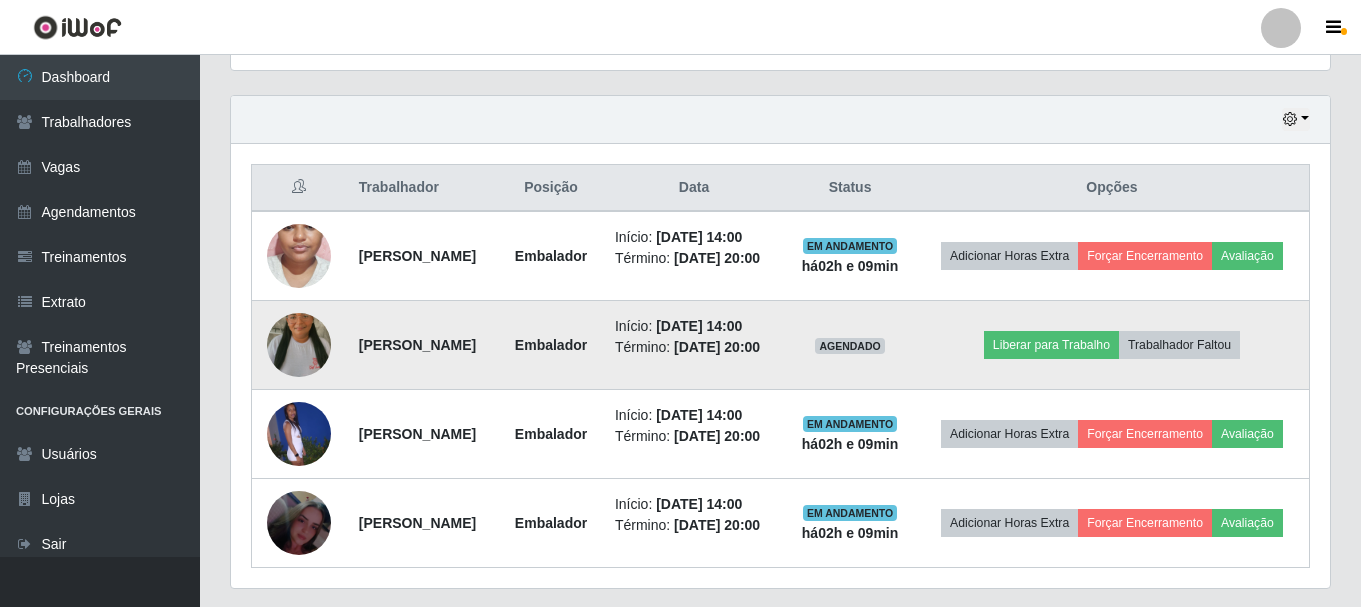 click on "Liberar para Trabalho Trabalhador Faltou" at bounding box center (1112, 345) 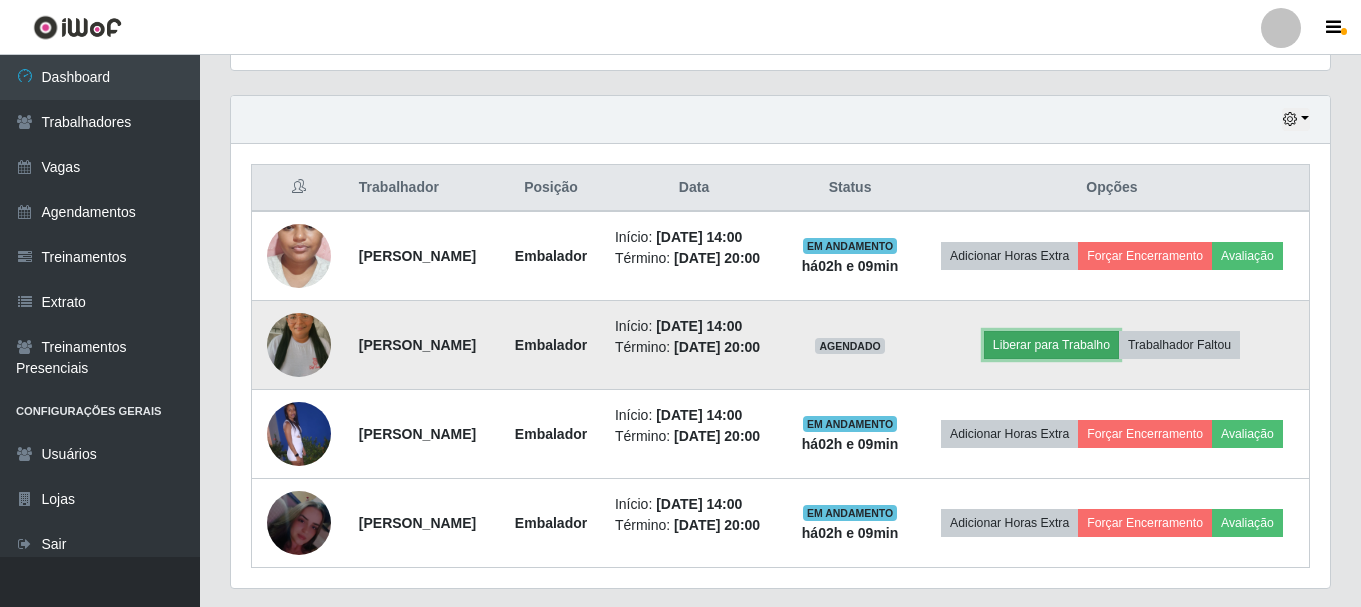 click on "Liberar para Trabalho" at bounding box center [1051, 345] 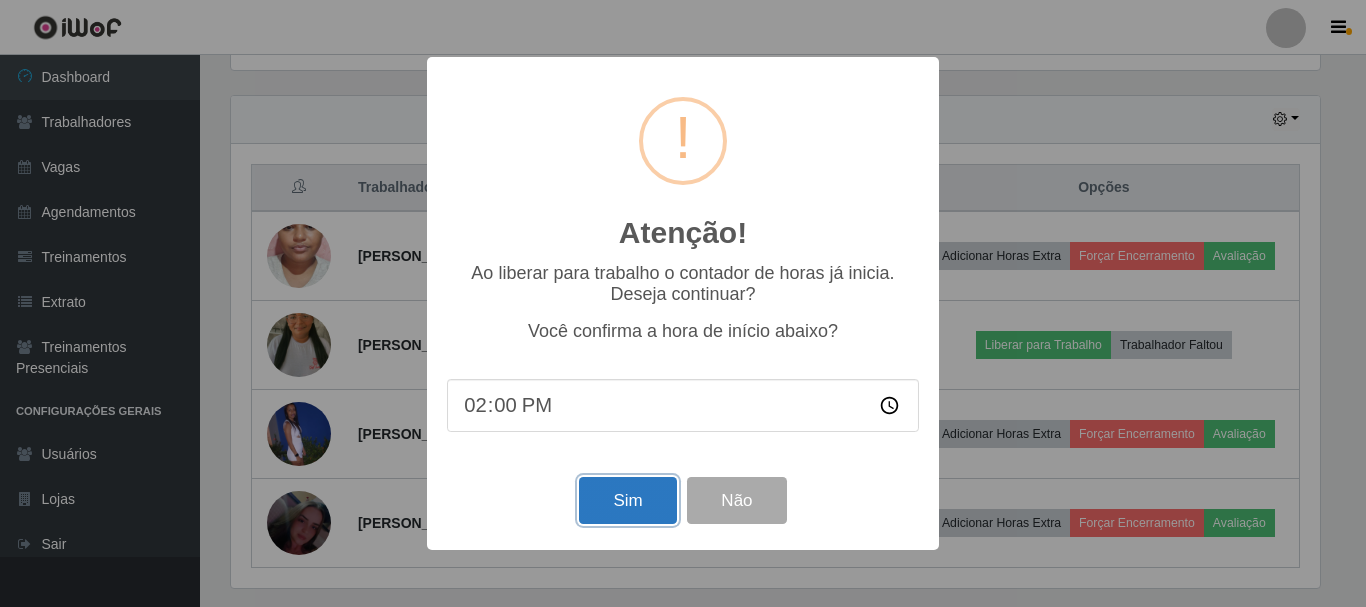click on "Sim" at bounding box center (627, 500) 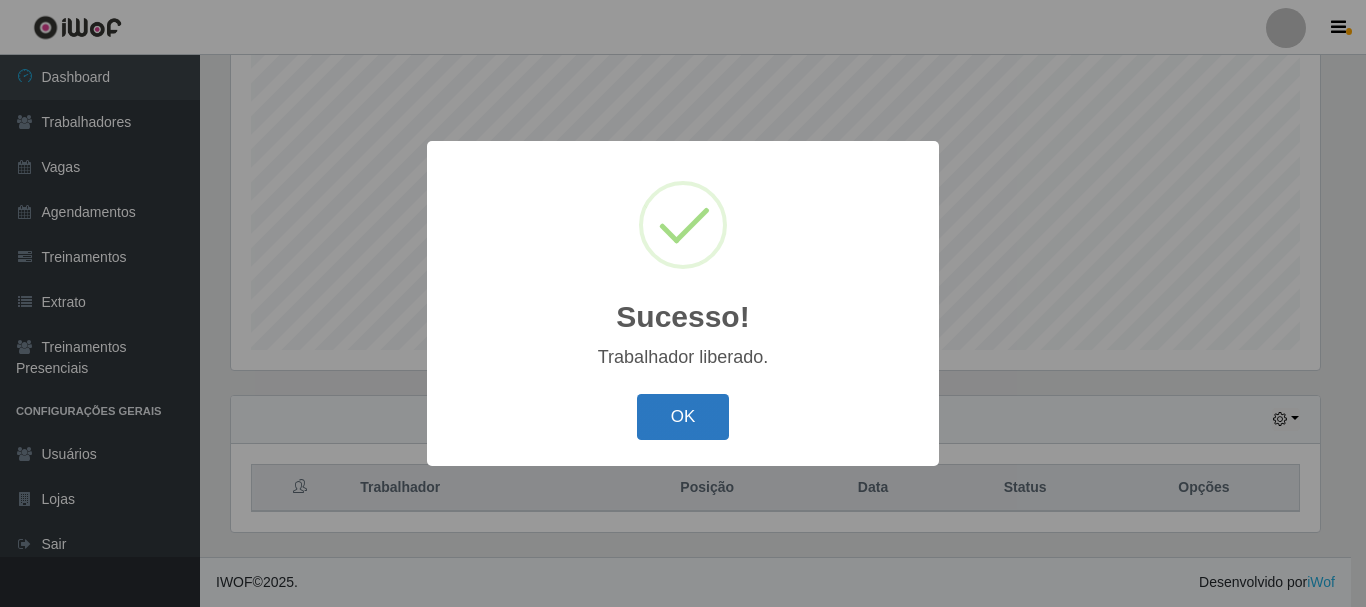 click on "OK" at bounding box center [683, 417] 